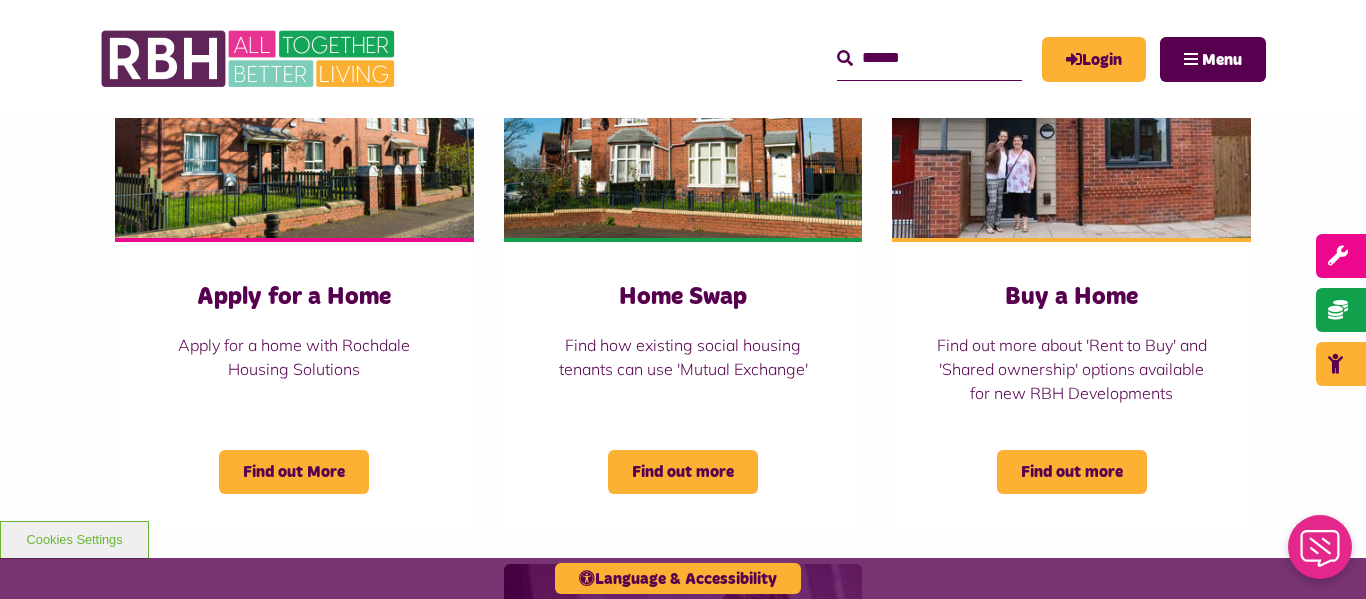 scroll, scrollTop: 880, scrollLeft: 0, axis: vertical 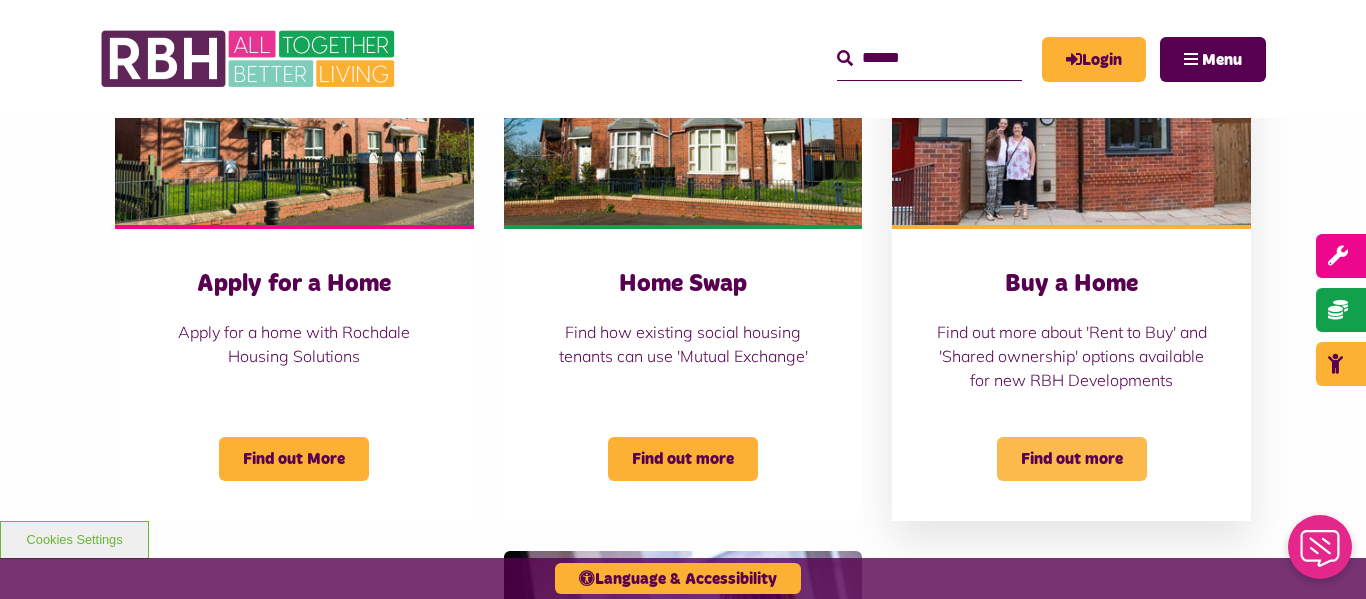 click on "Find out more" at bounding box center [1072, 459] 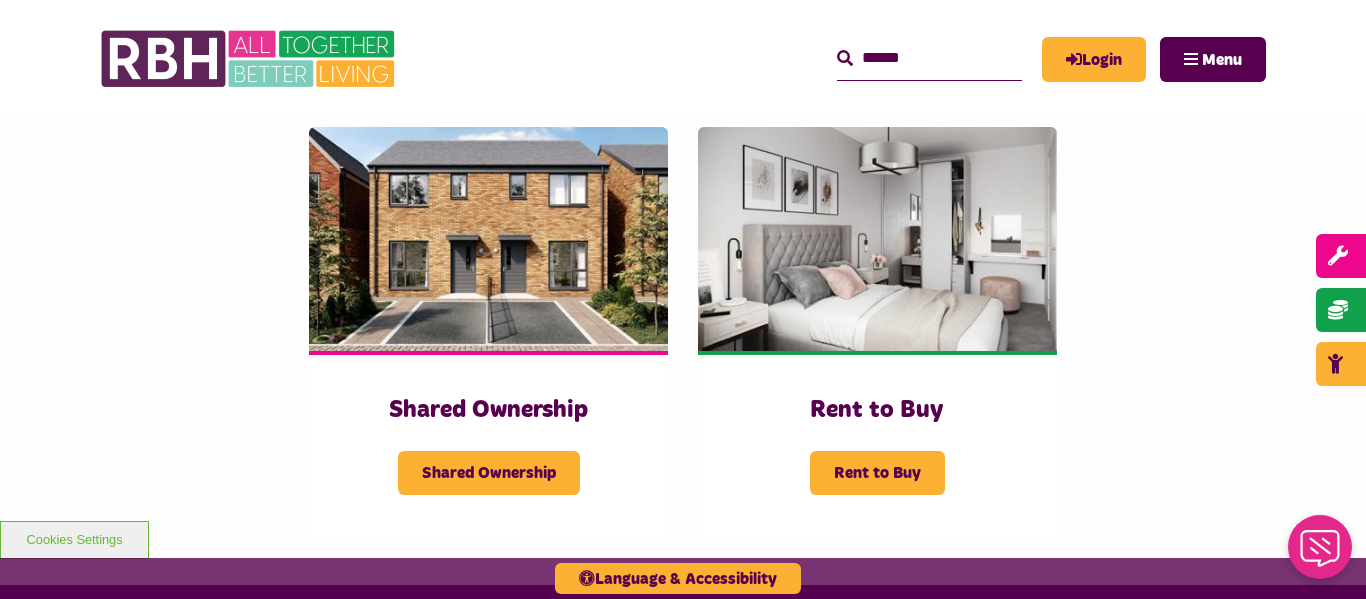 scroll, scrollTop: 440, scrollLeft: 0, axis: vertical 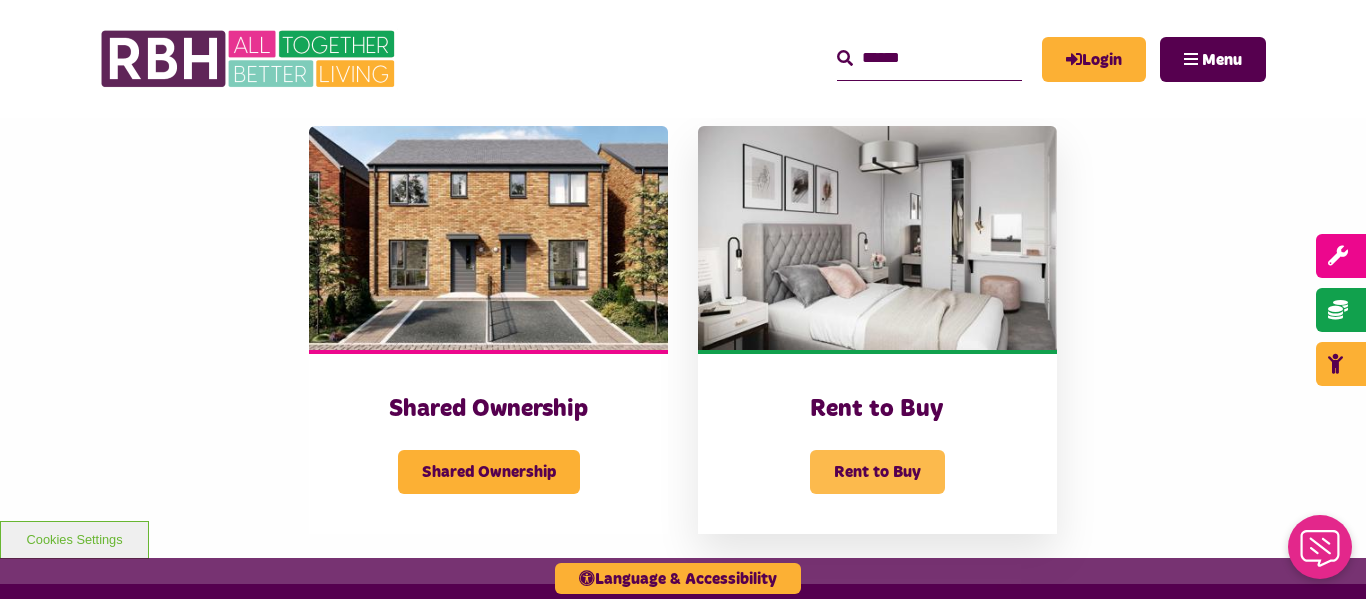 click on "Rent to Buy" at bounding box center [877, 472] 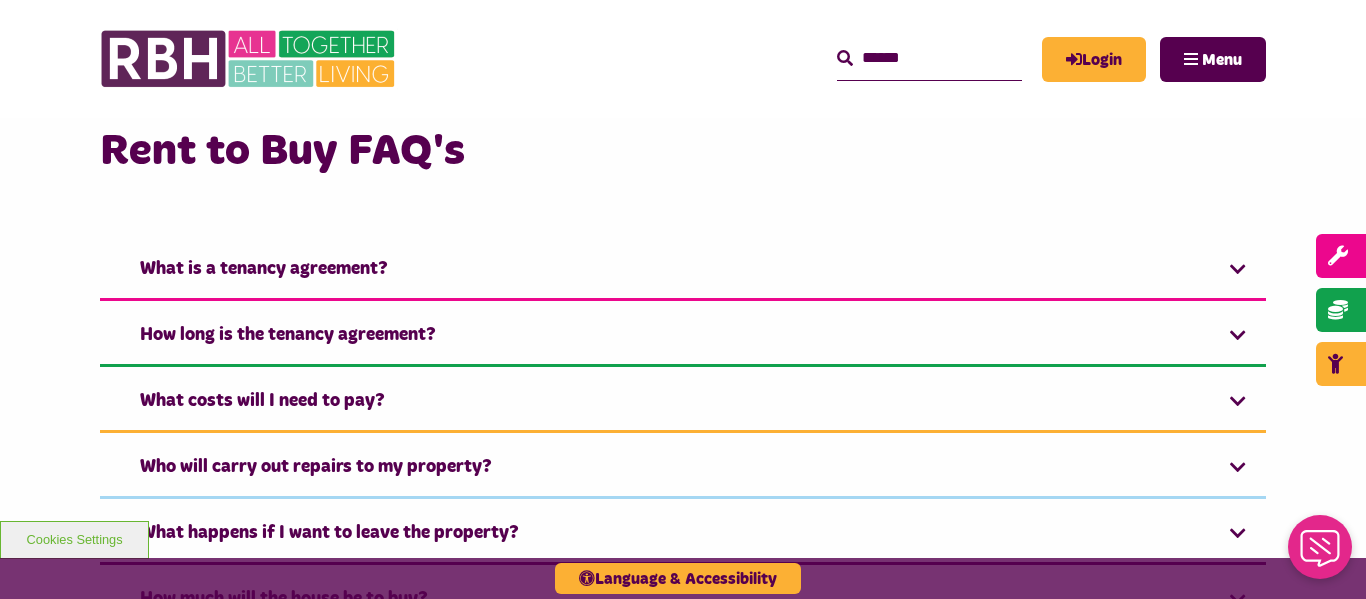 scroll, scrollTop: 1440, scrollLeft: 0, axis: vertical 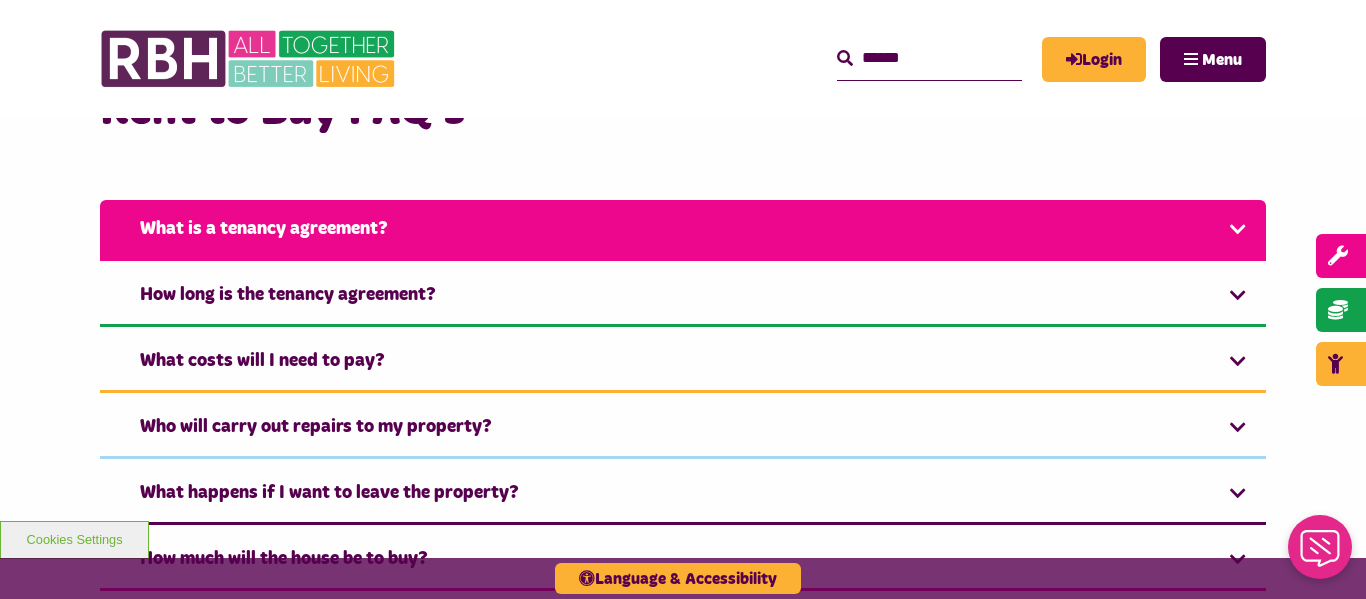 click on "What is a tenancy agreement?" at bounding box center (683, 230) 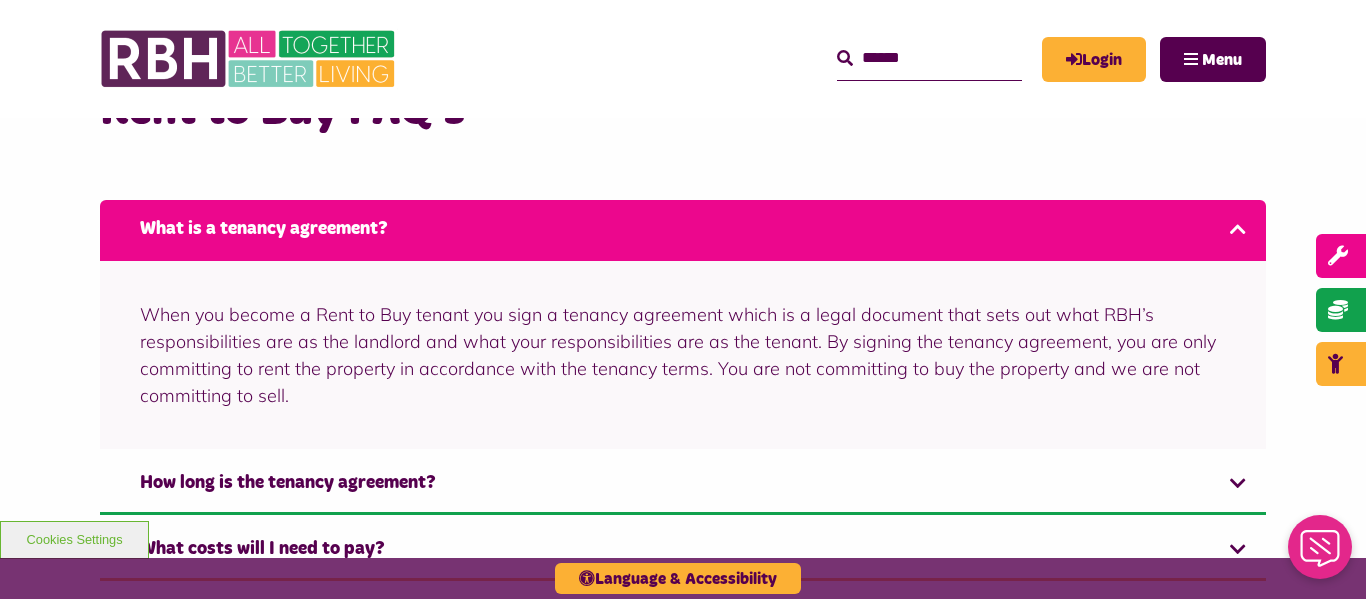 click on "Rent to Buy FAQ's
What is a tenancy agreement?
When you become a Rent to Buy tenant you sign a tenancy agreement which is a legal document that sets out what RBH’s responsibilities are as the landlord and what your responsibilities are as the tenant. By signing the tenancy agreement, you are only committing to rent the property in accordance with the tenancy terms. You are not committing to buy the property and we are not committing to sell.
How long is the tenancy agreement?
What costs will I need to pay?
Who will carry out repairs to my property?" at bounding box center [683, 484] 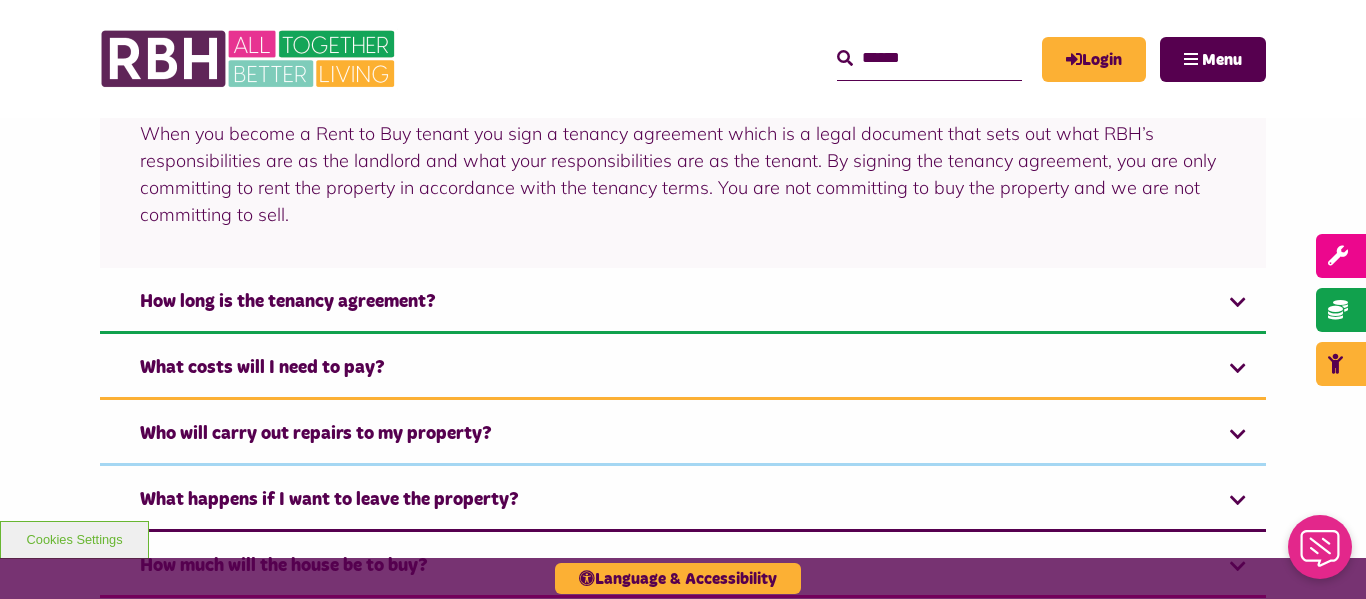 scroll, scrollTop: 1640, scrollLeft: 0, axis: vertical 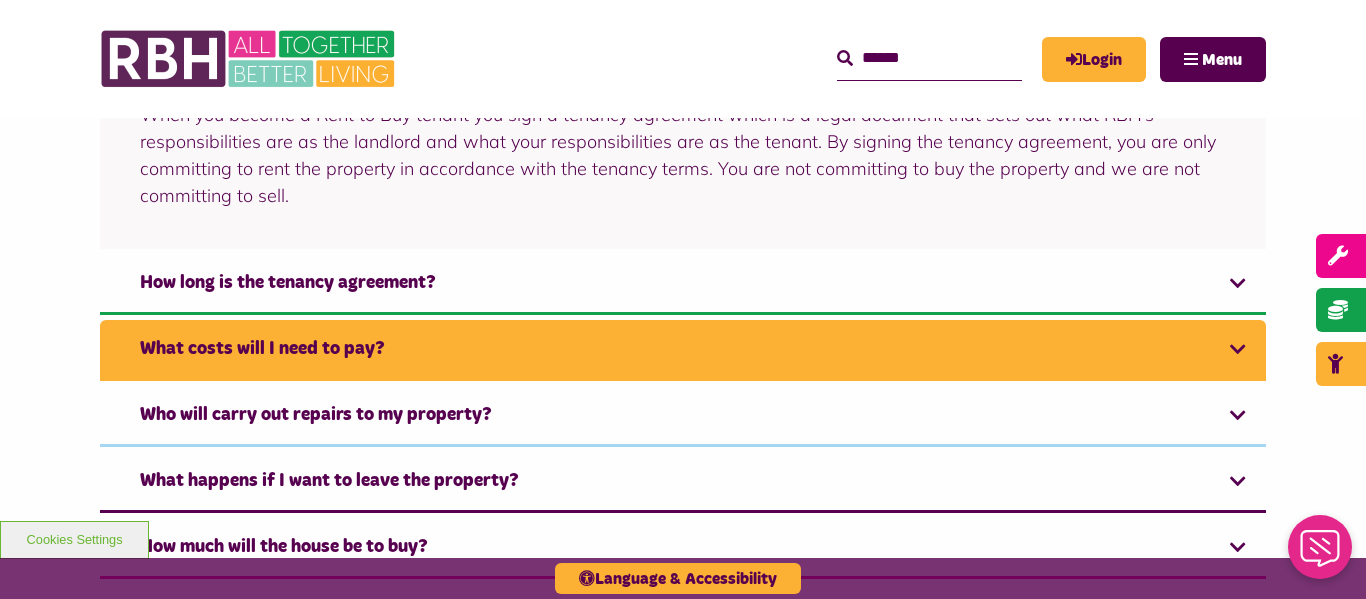 click on "What costs will I need to pay?" at bounding box center (683, 350) 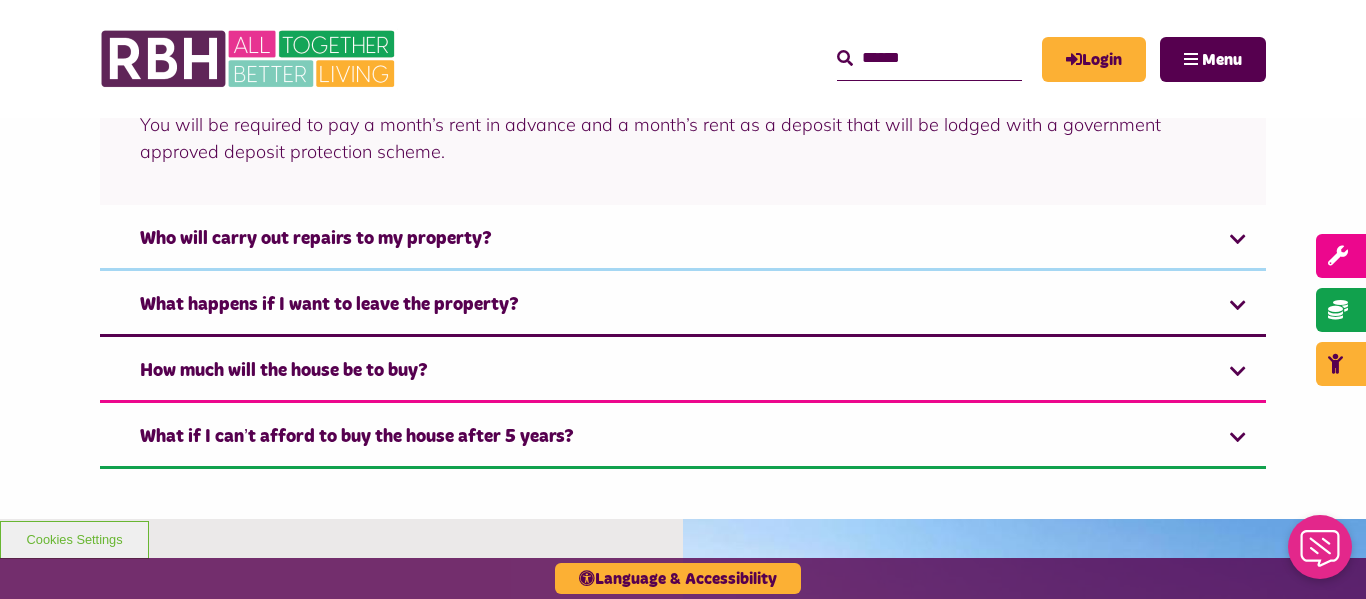 scroll, scrollTop: 1772, scrollLeft: 0, axis: vertical 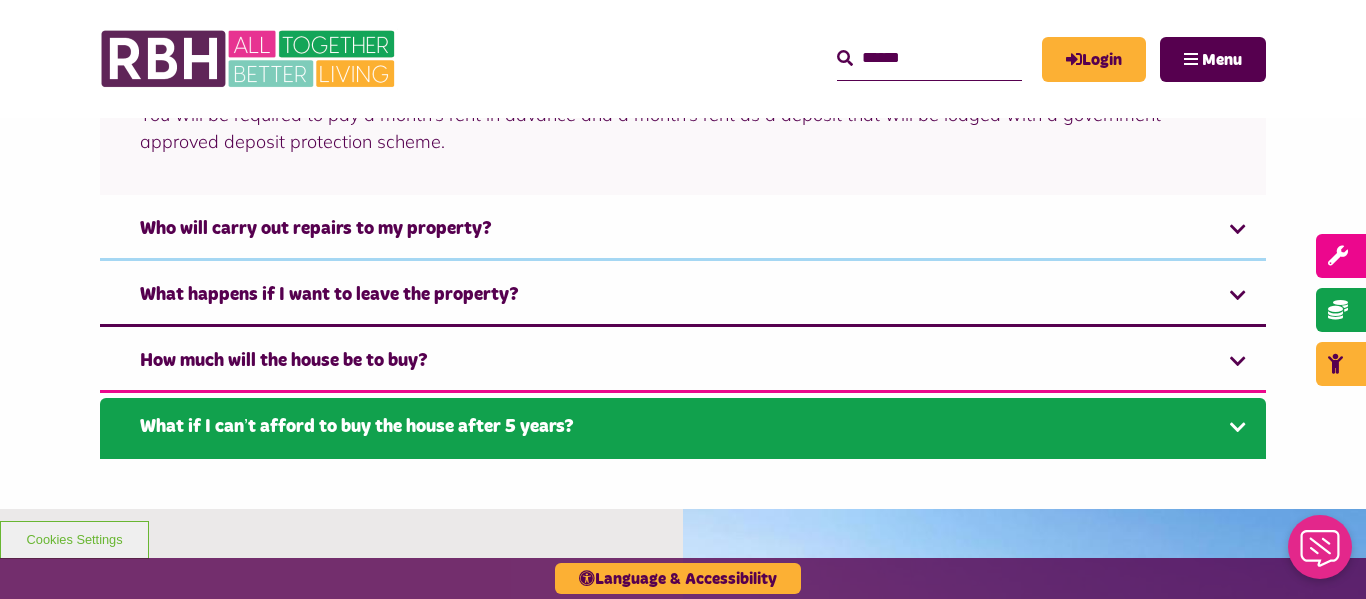 click on "What if I can’t afford to buy the house after 5 years?" at bounding box center [683, 428] 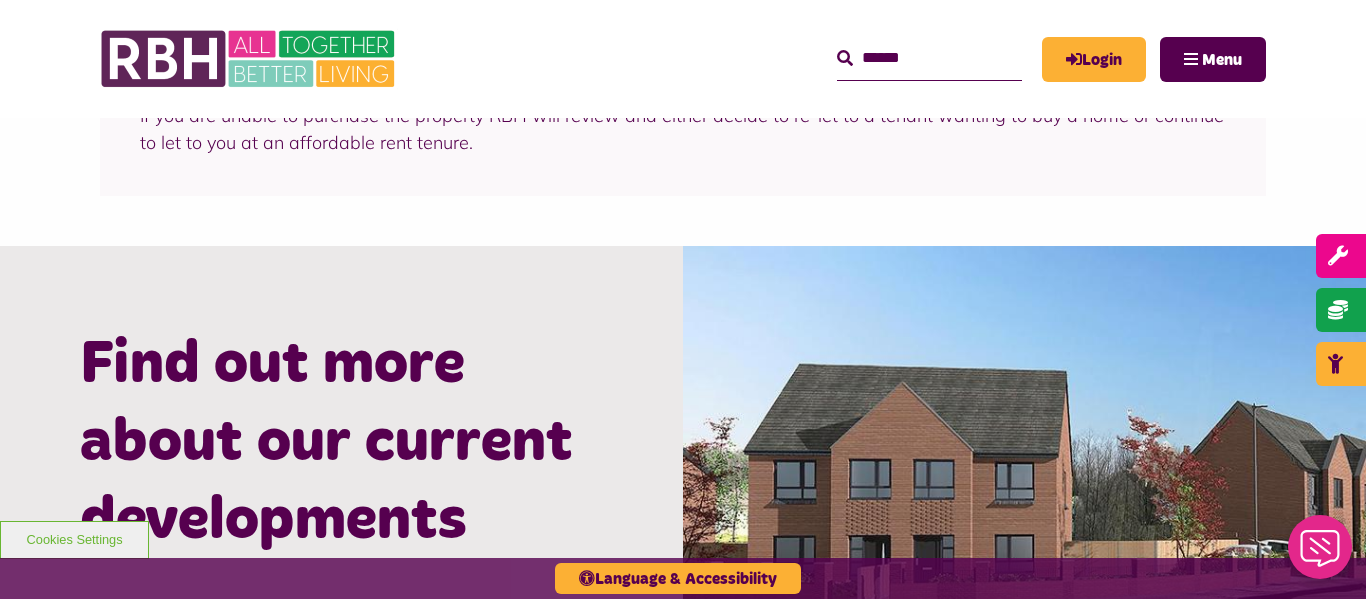 scroll, scrollTop: 2036, scrollLeft: 0, axis: vertical 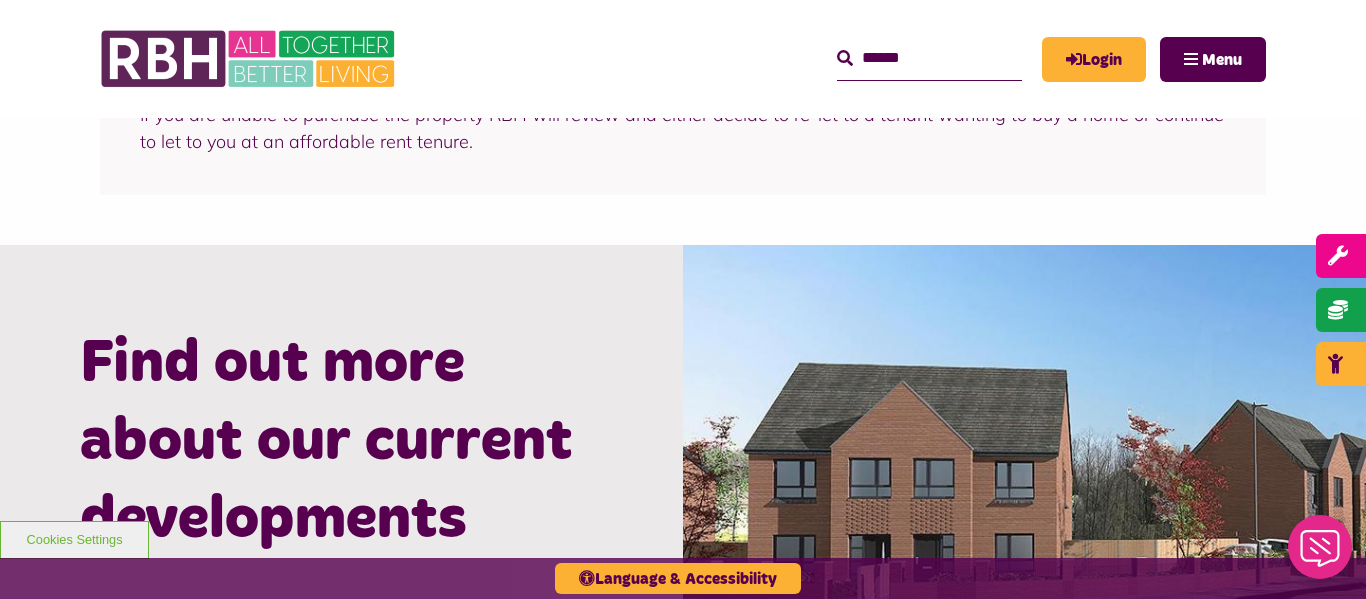click on "Rent to Buy FAQ's
What is a tenancy agreement?
When you become a Rent to Buy tenant you sign a tenancy agreement which is a legal document that sets out what RBH’s responsibilities are as the landlord and what your responsibilities are as the tenant. By signing the tenancy agreement, you are only committing to rent the property in accordance with the tenancy terms. You are not committing to buy the property and we are not committing to sell.
How long is the tenancy agreement?
What costs will I need to pay?
Who will carry out repairs to my property?" at bounding box center (683, -139) 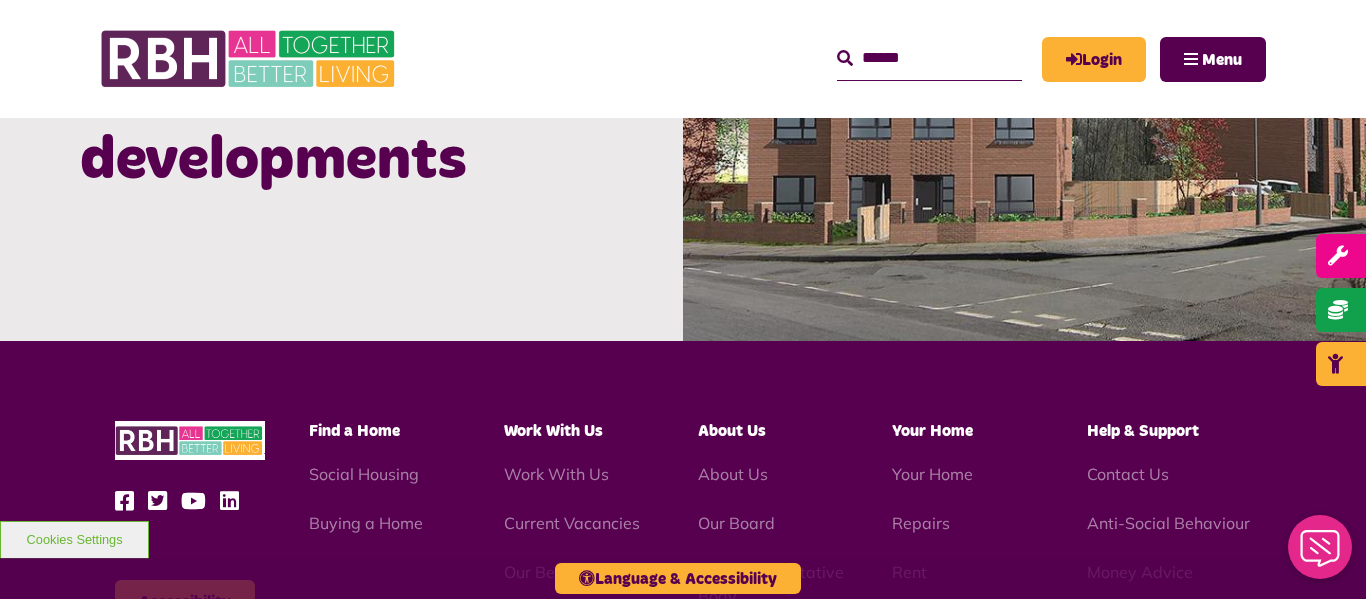 scroll, scrollTop: 2436, scrollLeft: 0, axis: vertical 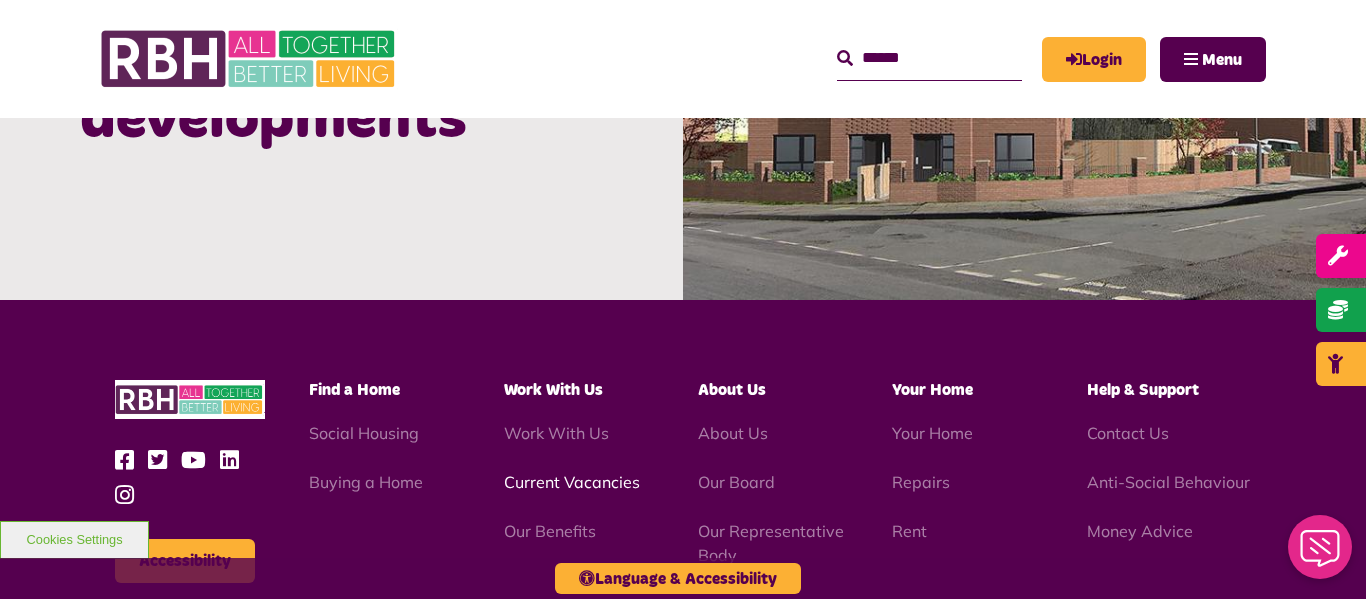 click on "Current Vacancies" at bounding box center (572, 482) 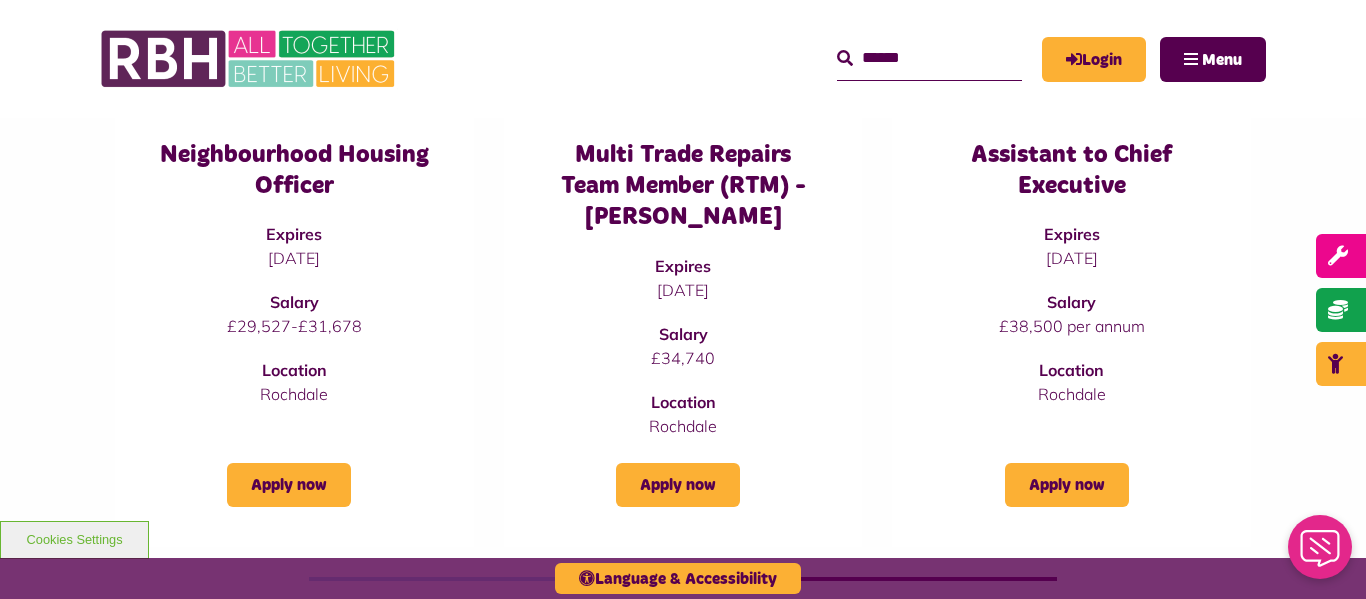 scroll, scrollTop: 320, scrollLeft: 0, axis: vertical 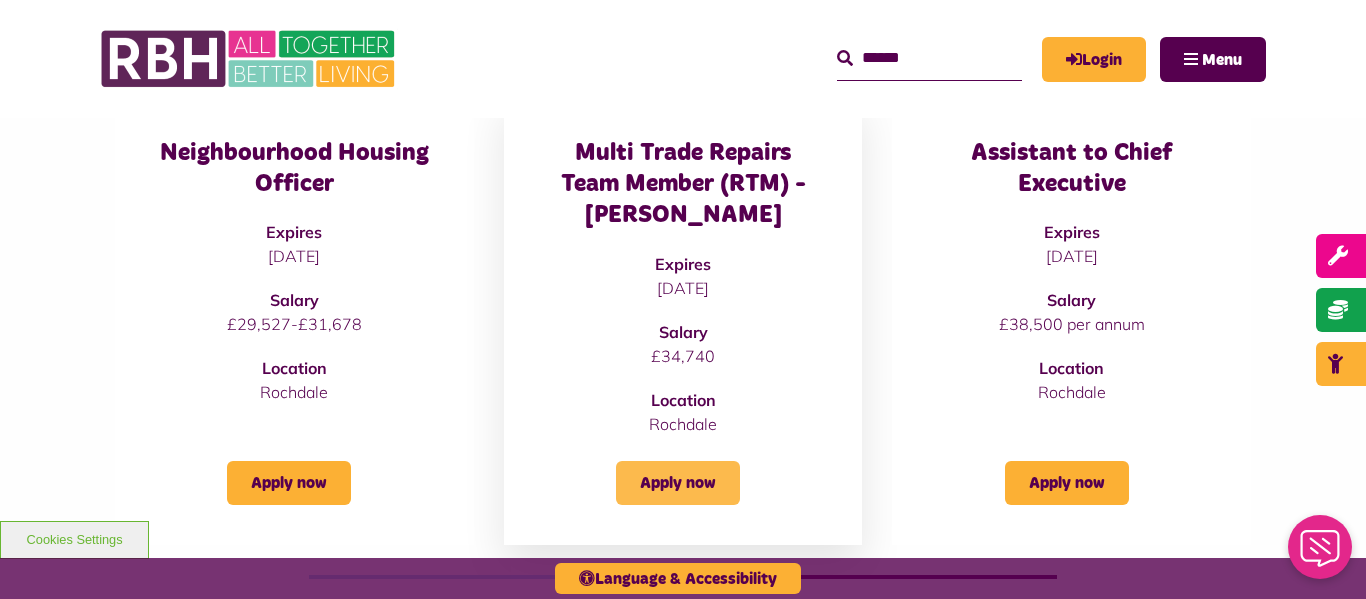 click on "Apply now" at bounding box center [678, 483] 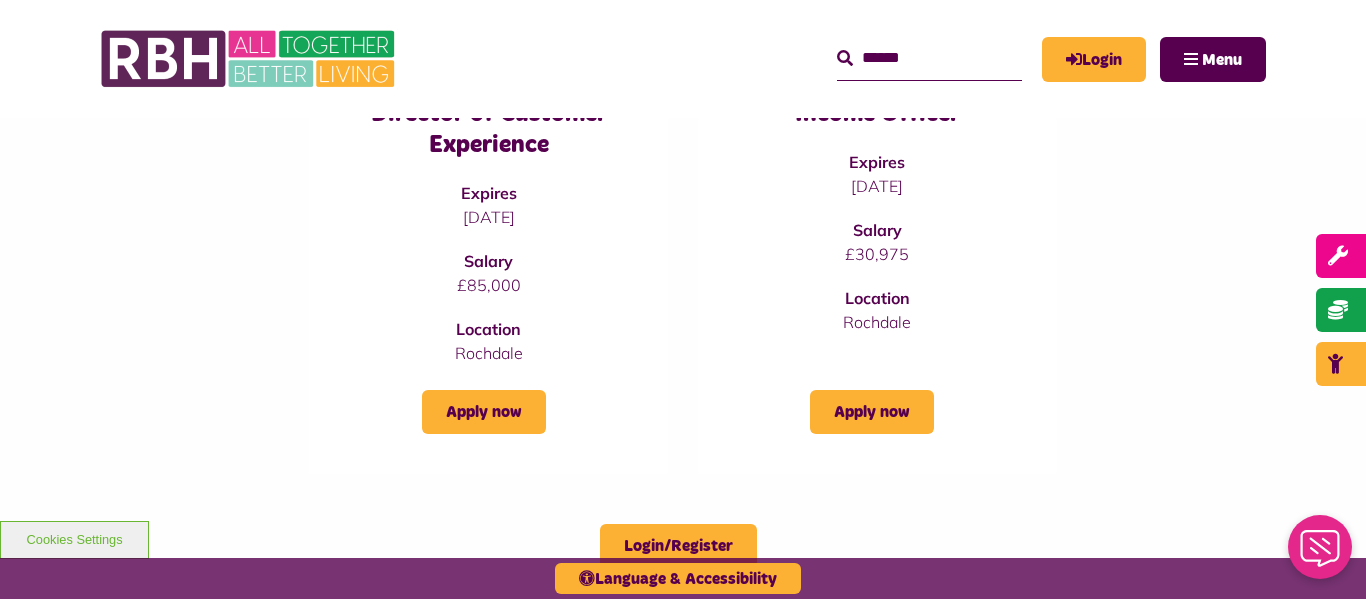 scroll, scrollTop: 800, scrollLeft: 0, axis: vertical 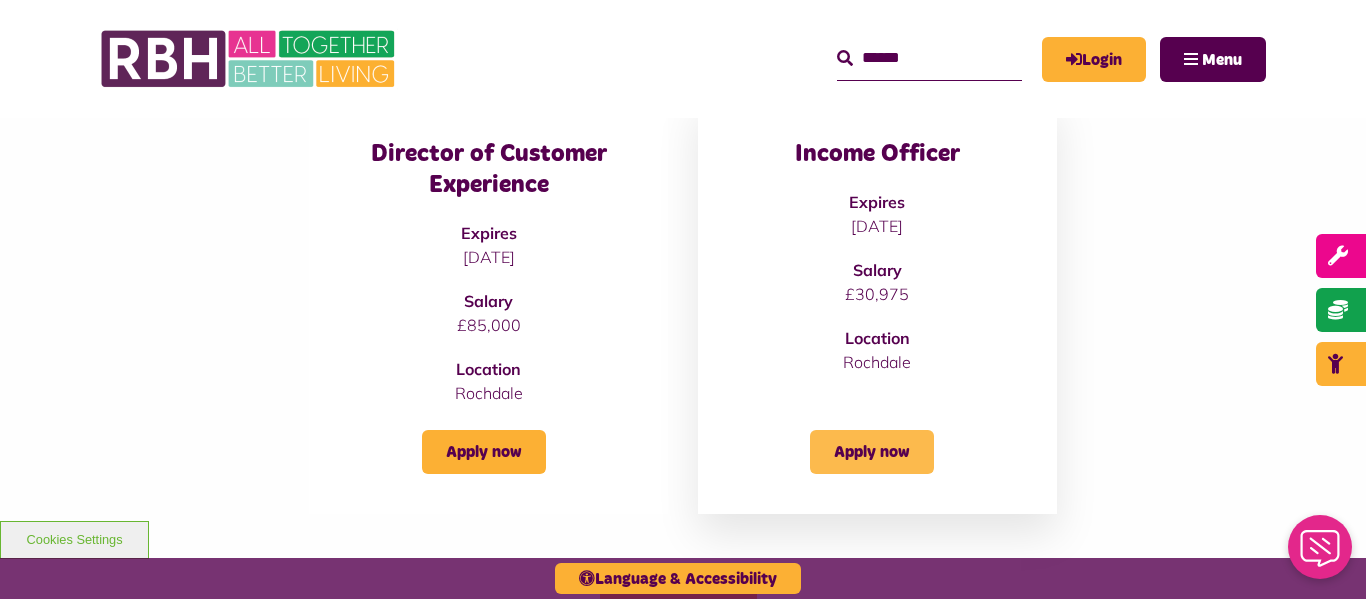 click on "Apply now" at bounding box center (872, 452) 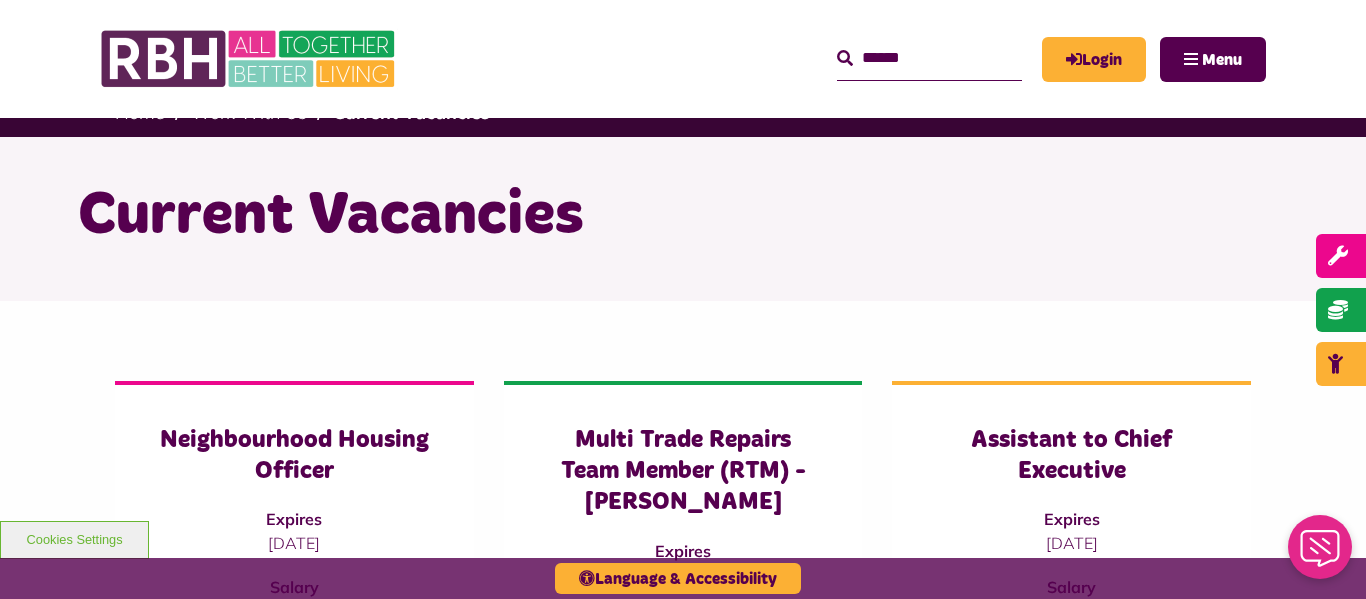 scroll, scrollTop: 0, scrollLeft: 0, axis: both 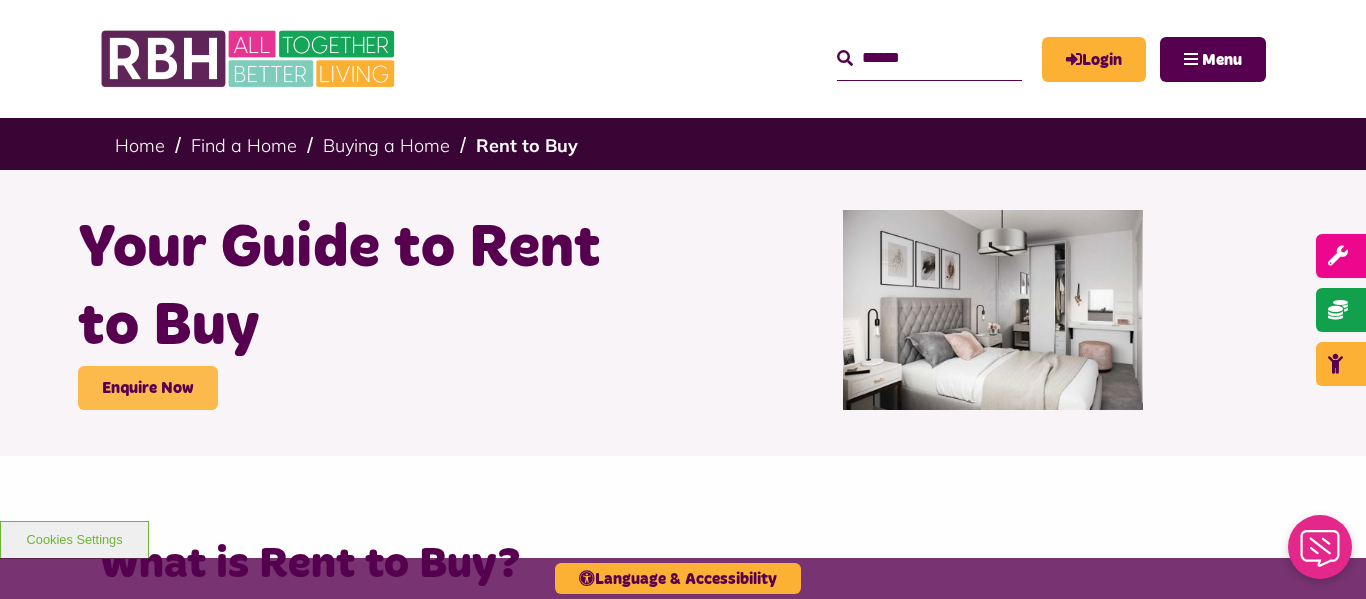 click on "Enquire Now" at bounding box center [148, 388] 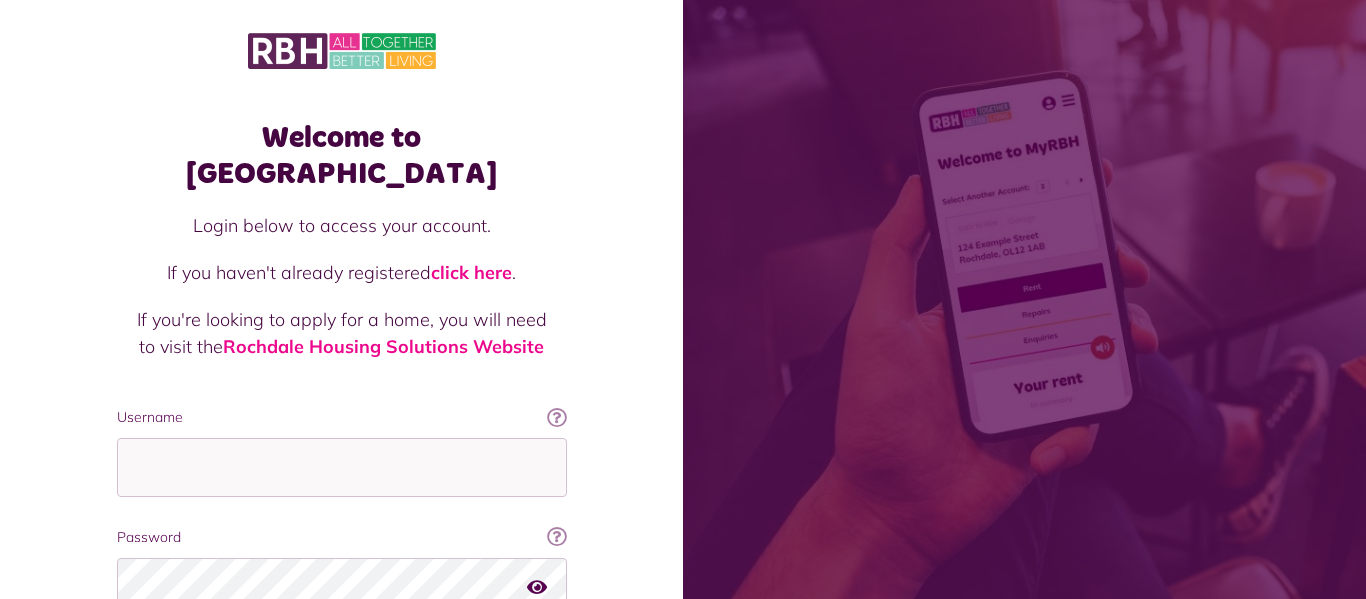 scroll, scrollTop: 0, scrollLeft: 0, axis: both 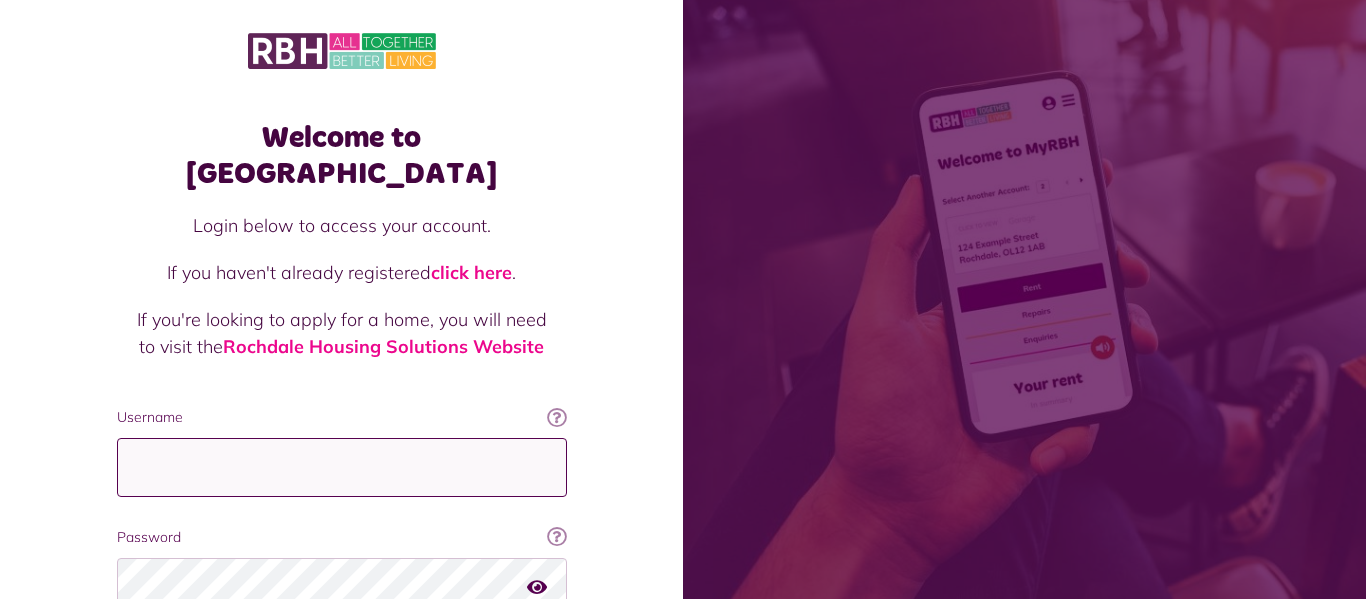 type on "**********" 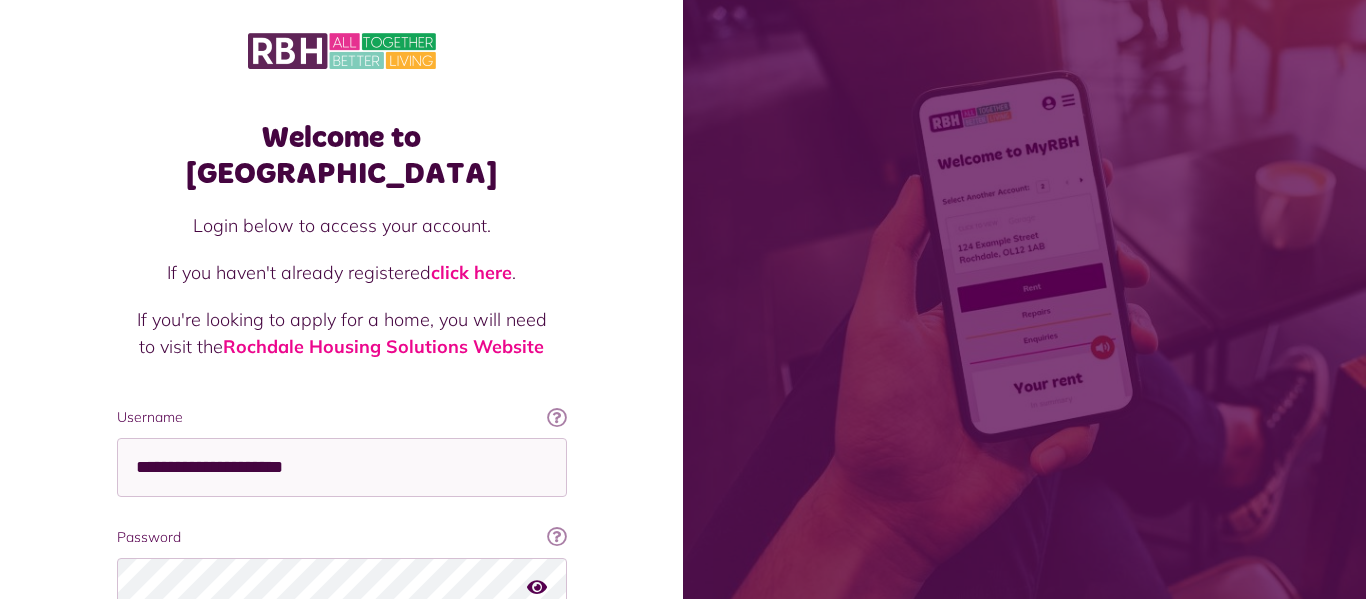 click on "Welcome to MyRBH
Login below to access your account.
If you haven't already registered  click here .
If you're looking to apply for a home, you will need to visit the  Rochdale Housing Solutions Website
Username
This will be the email you used when you originally registered with MyRBH
Ok got it!
Username" at bounding box center (341, 402) 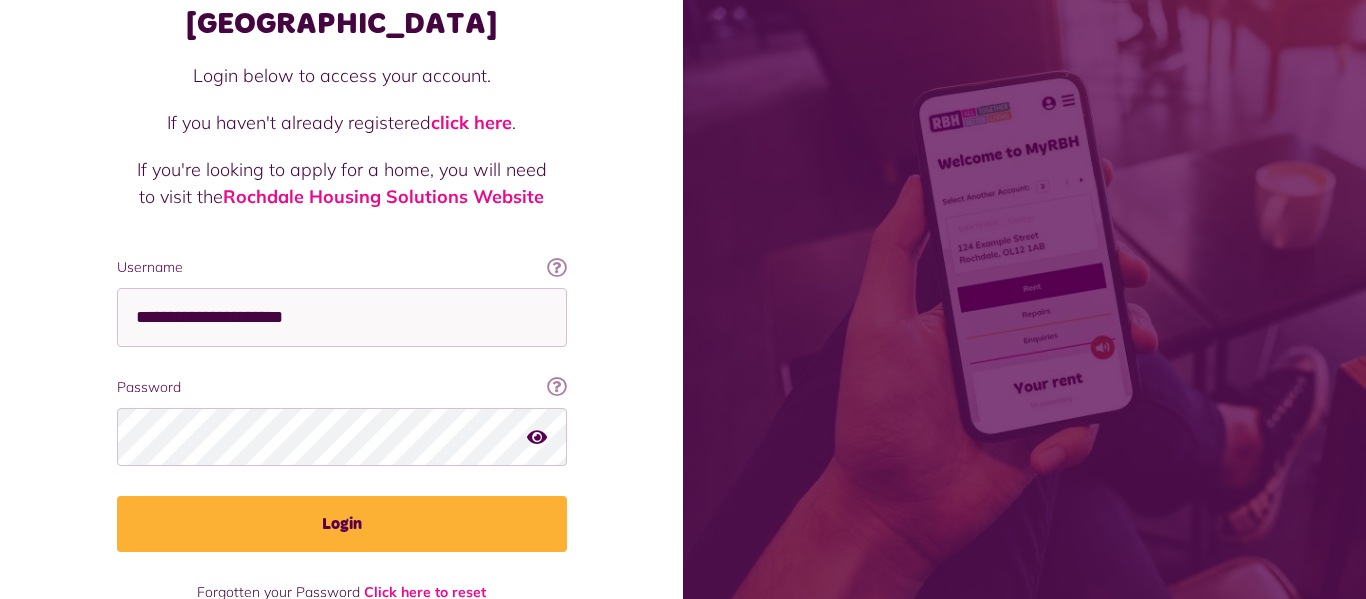 scroll, scrollTop: 169, scrollLeft: 0, axis: vertical 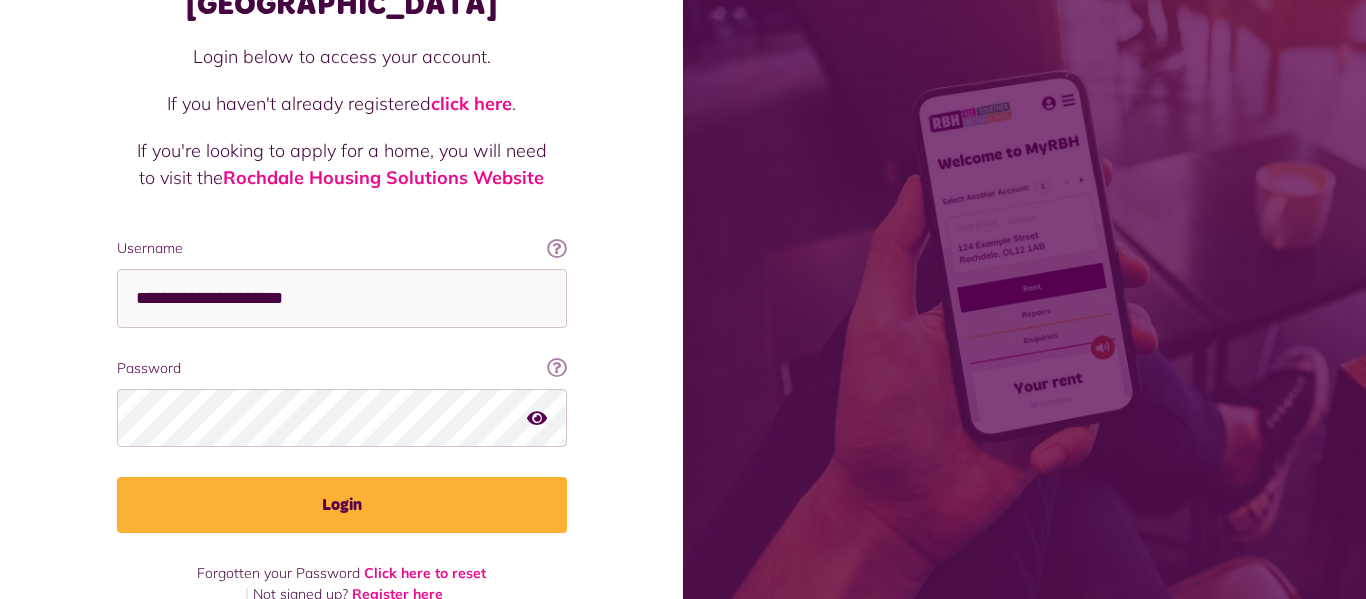 click at bounding box center [537, 418] 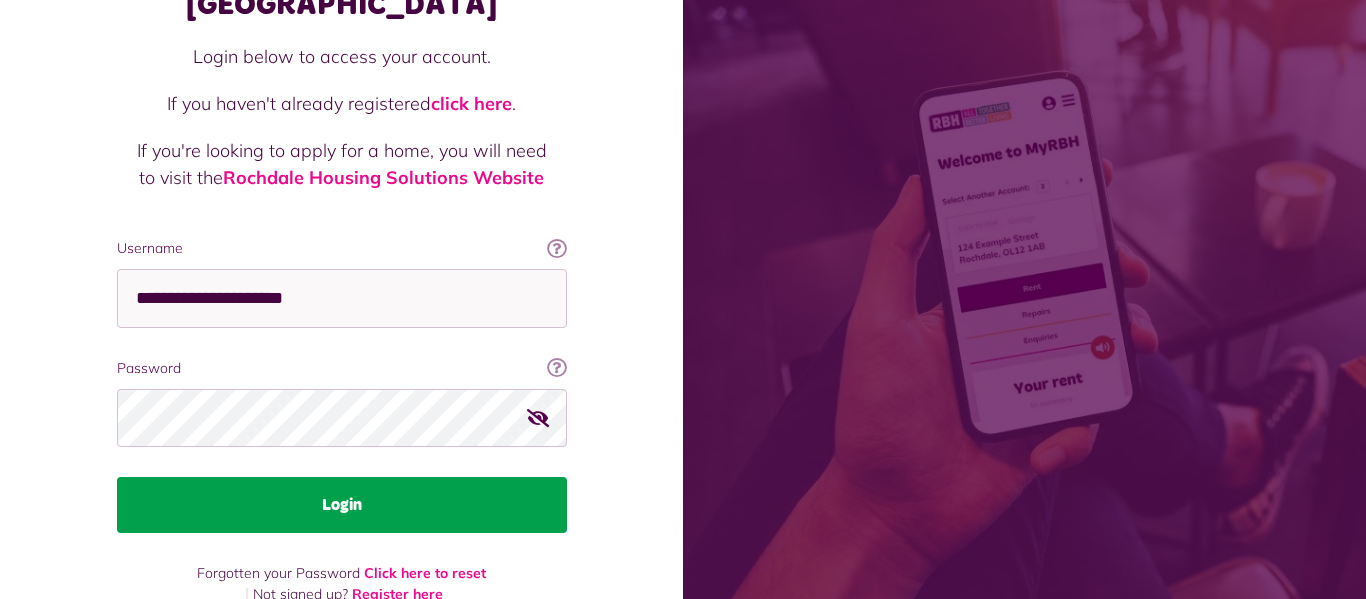 click on "Login" at bounding box center (342, 505) 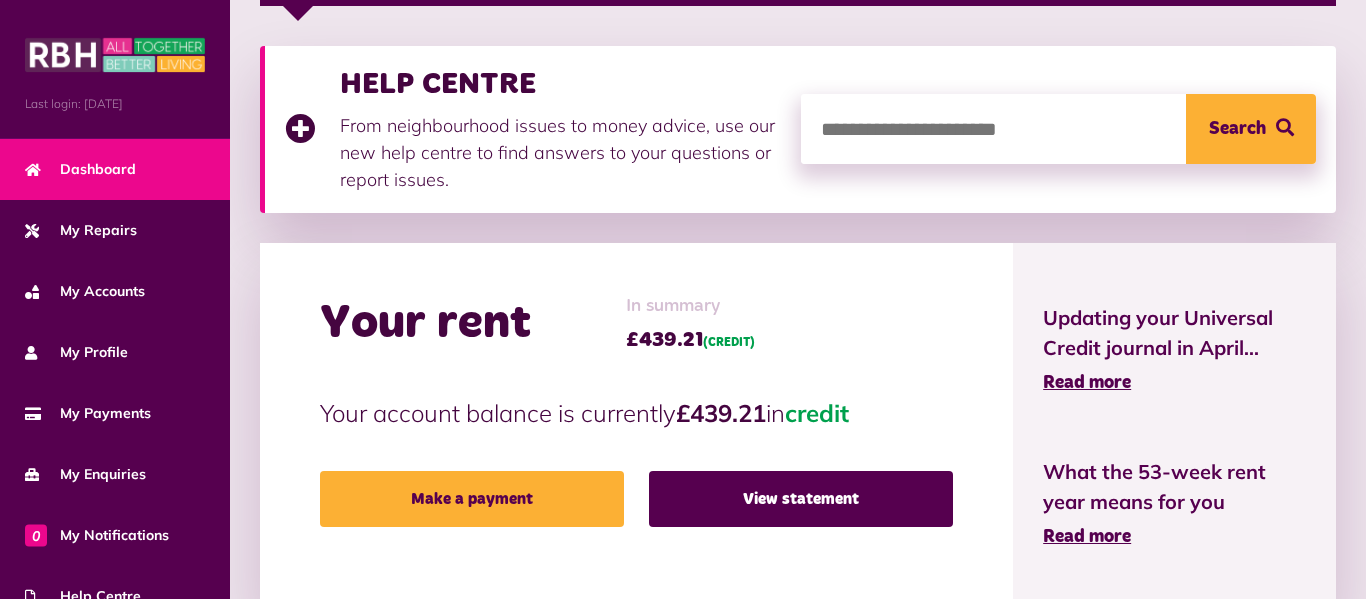 scroll, scrollTop: 367, scrollLeft: 0, axis: vertical 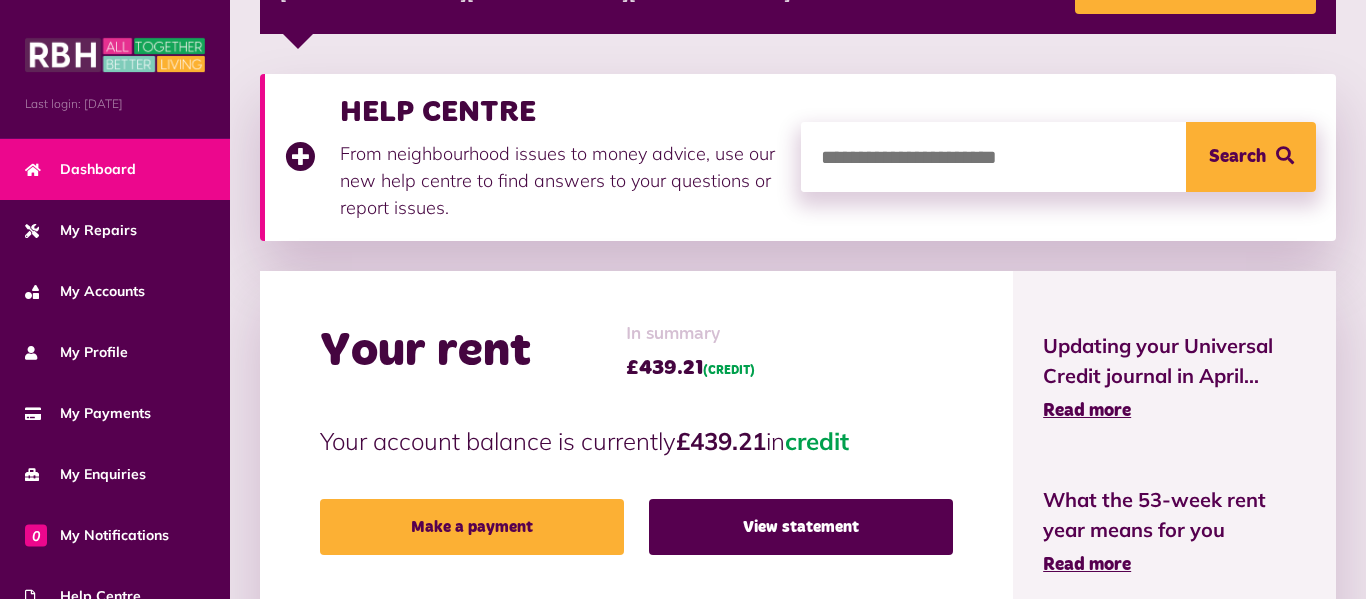 click at bounding box center (1059, 157) 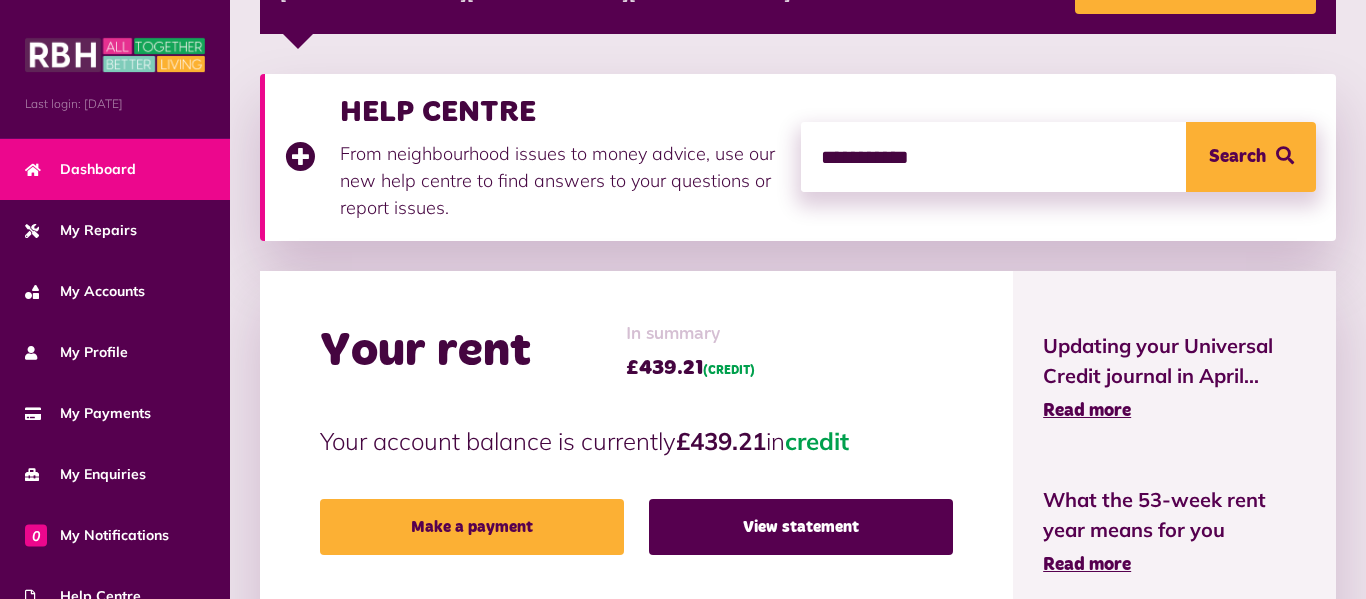 type on "**********" 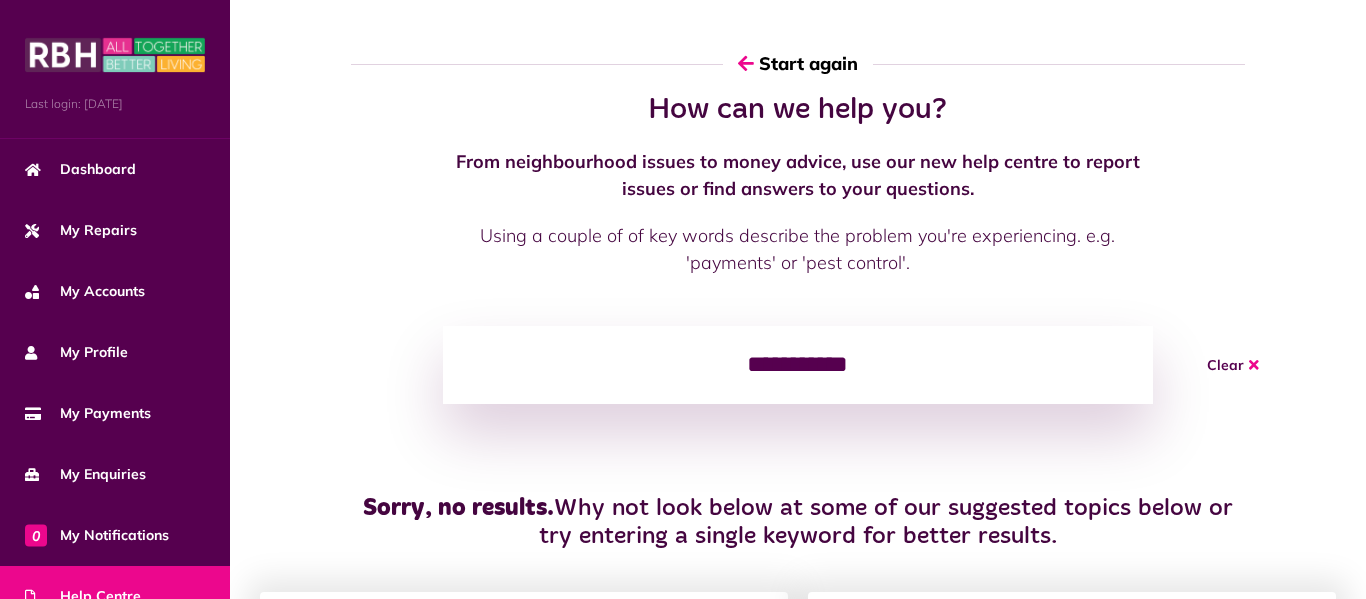 scroll, scrollTop: 0, scrollLeft: 0, axis: both 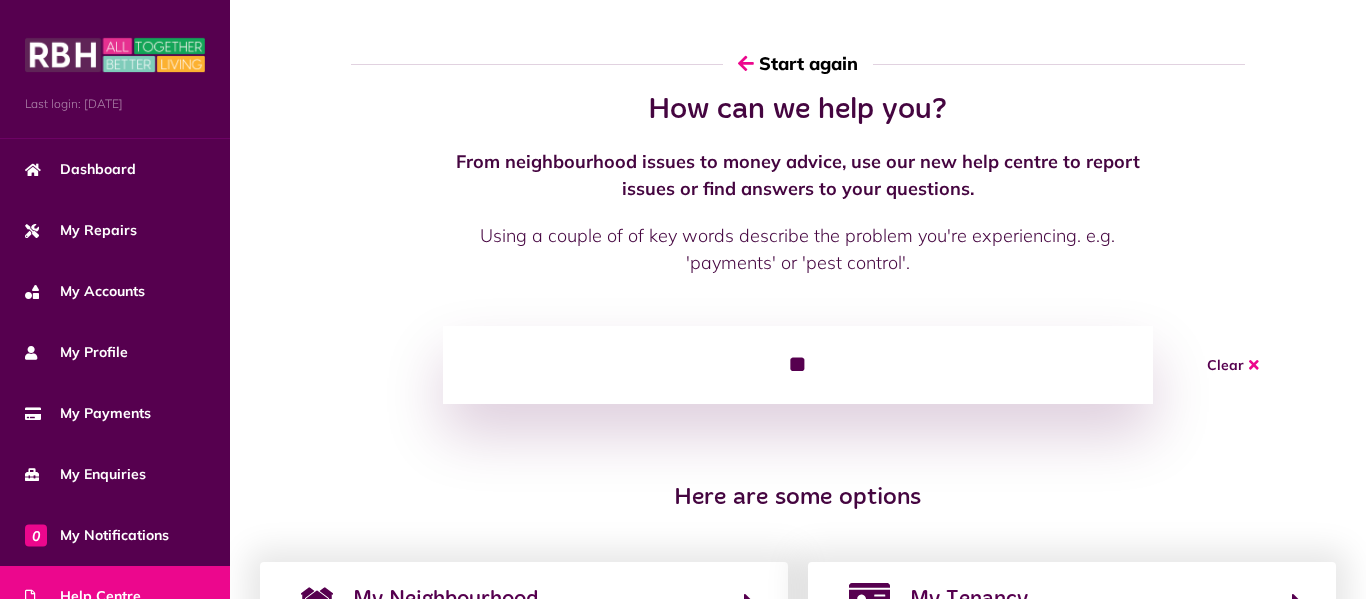 type on "*" 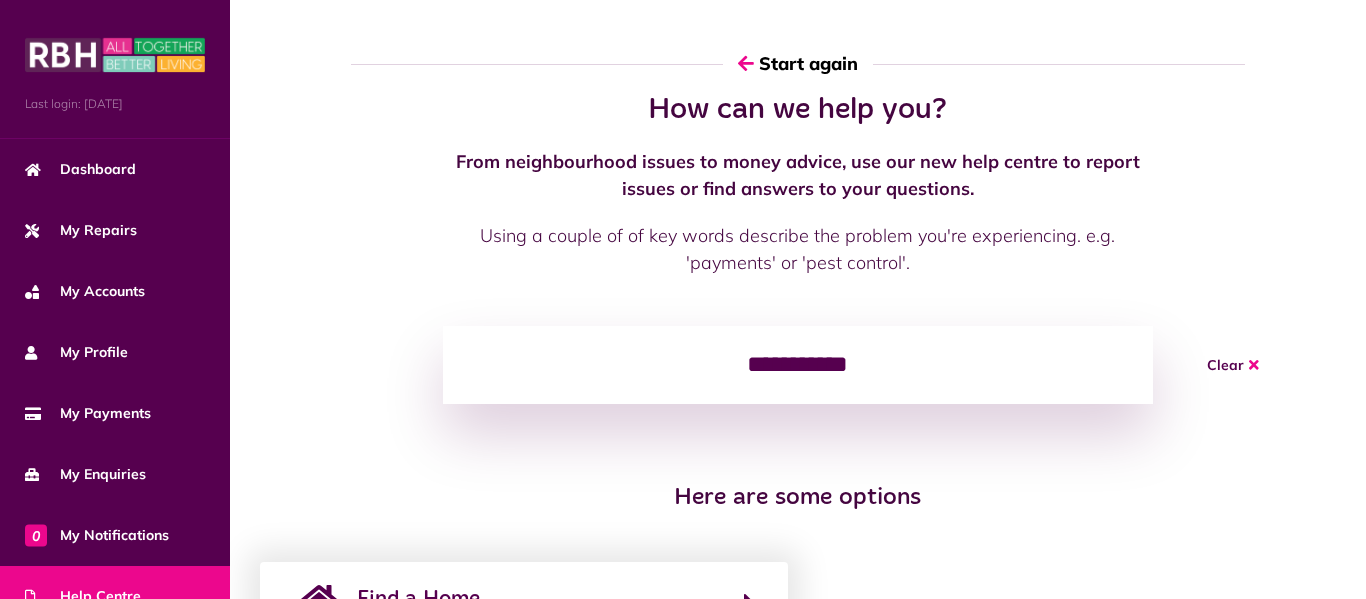 type on "**********" 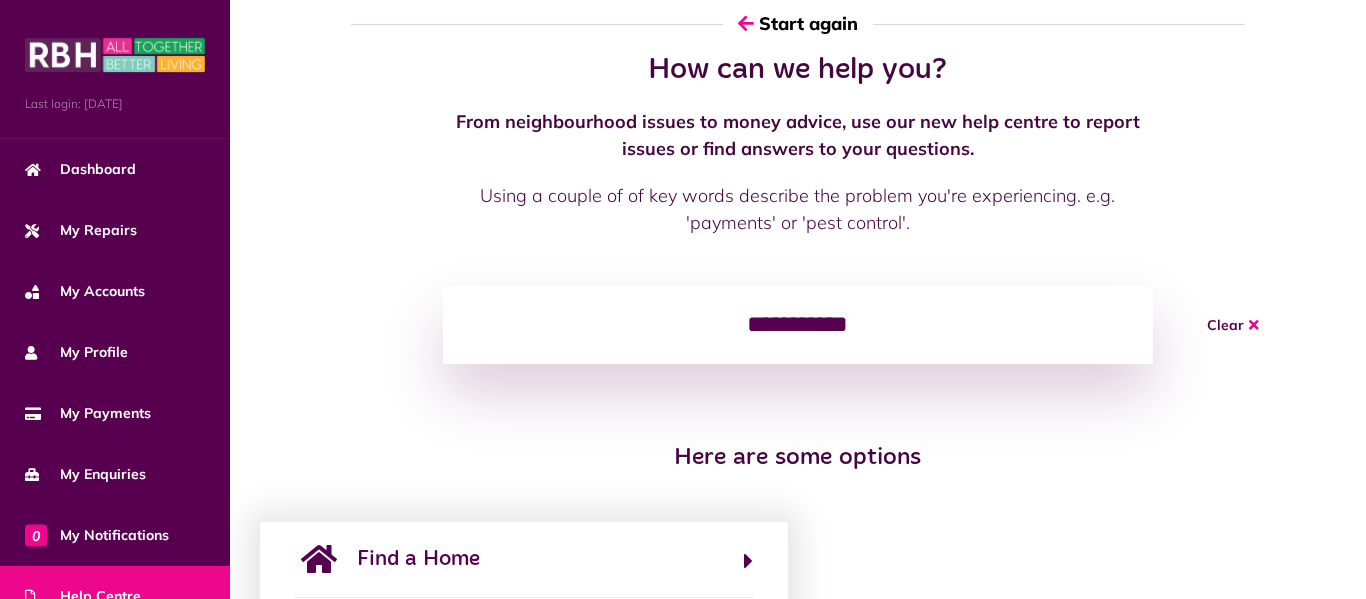 scroll, scrollTop: 0, scrollLeft: 0, axis: both 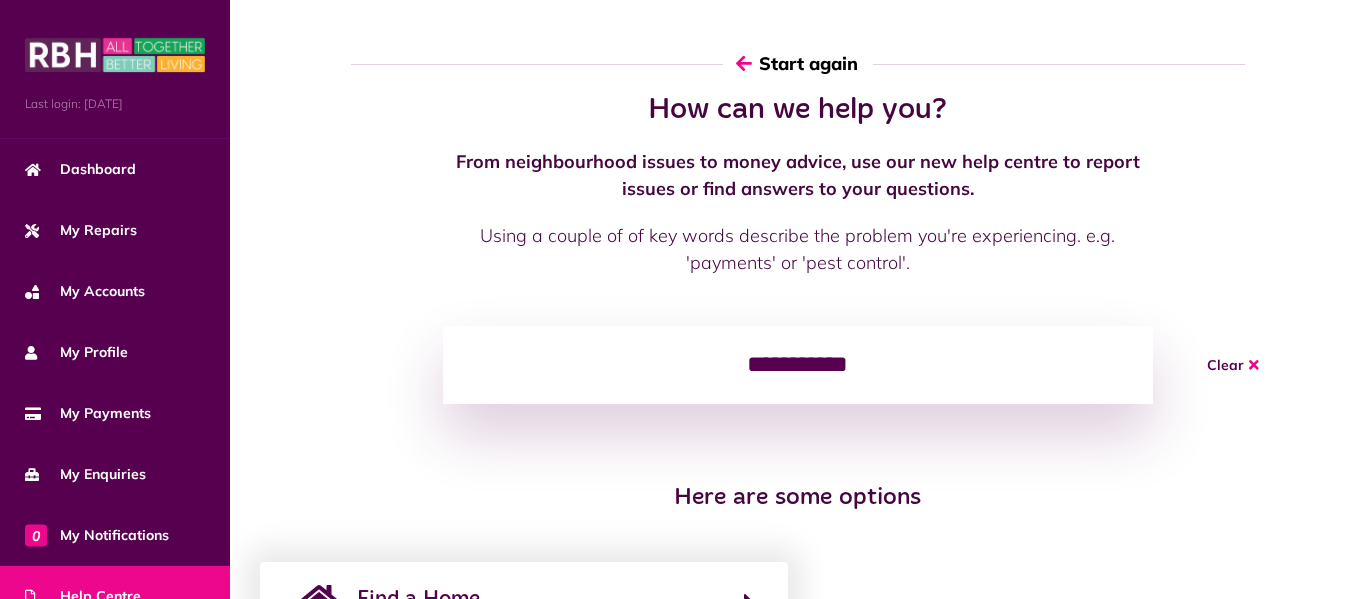 click on "Start again" 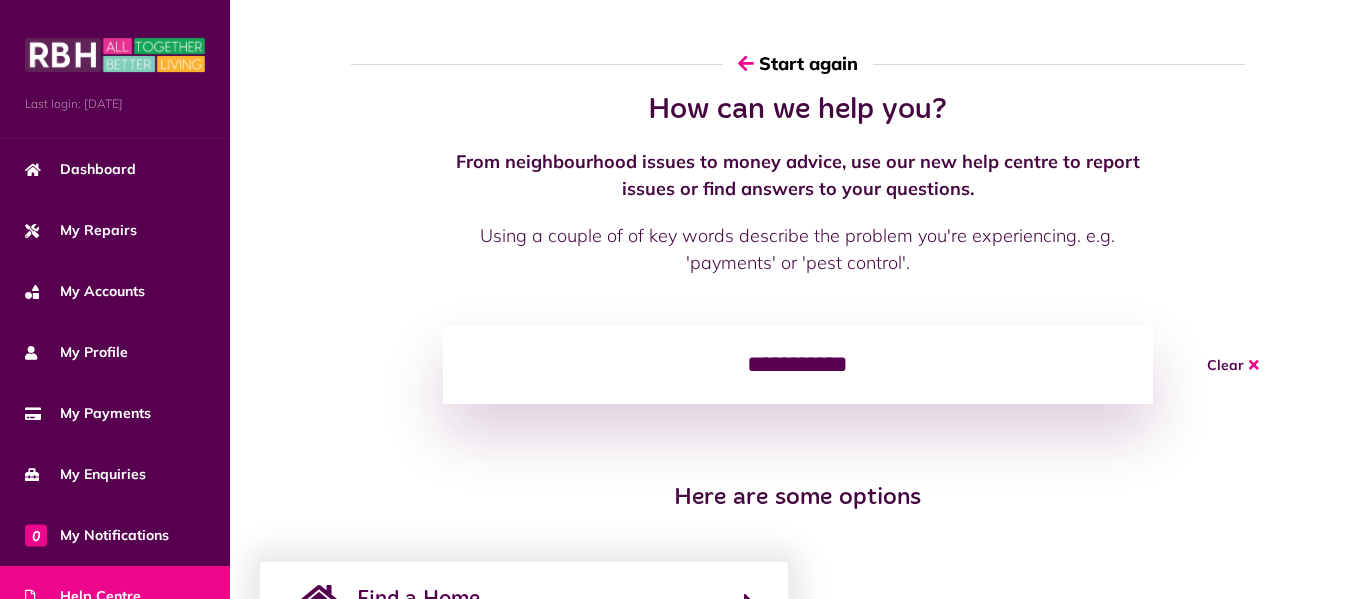 type 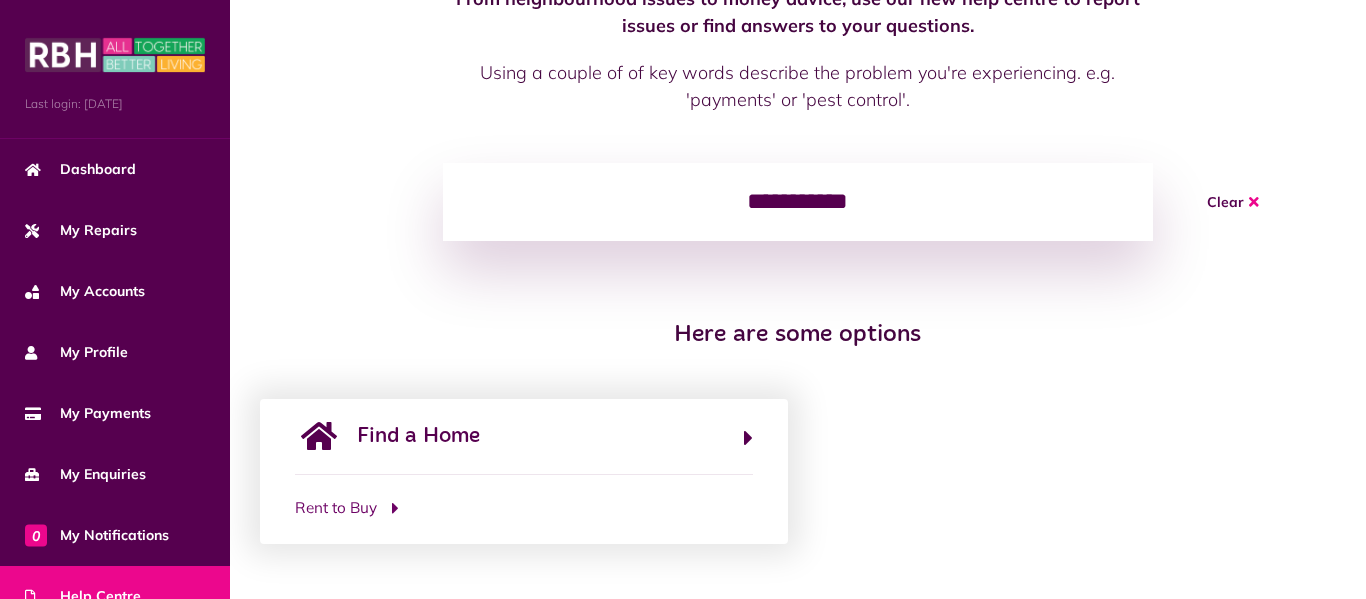 scroll, scrollTop: 168, scrollLeft: 0, axis: vertical 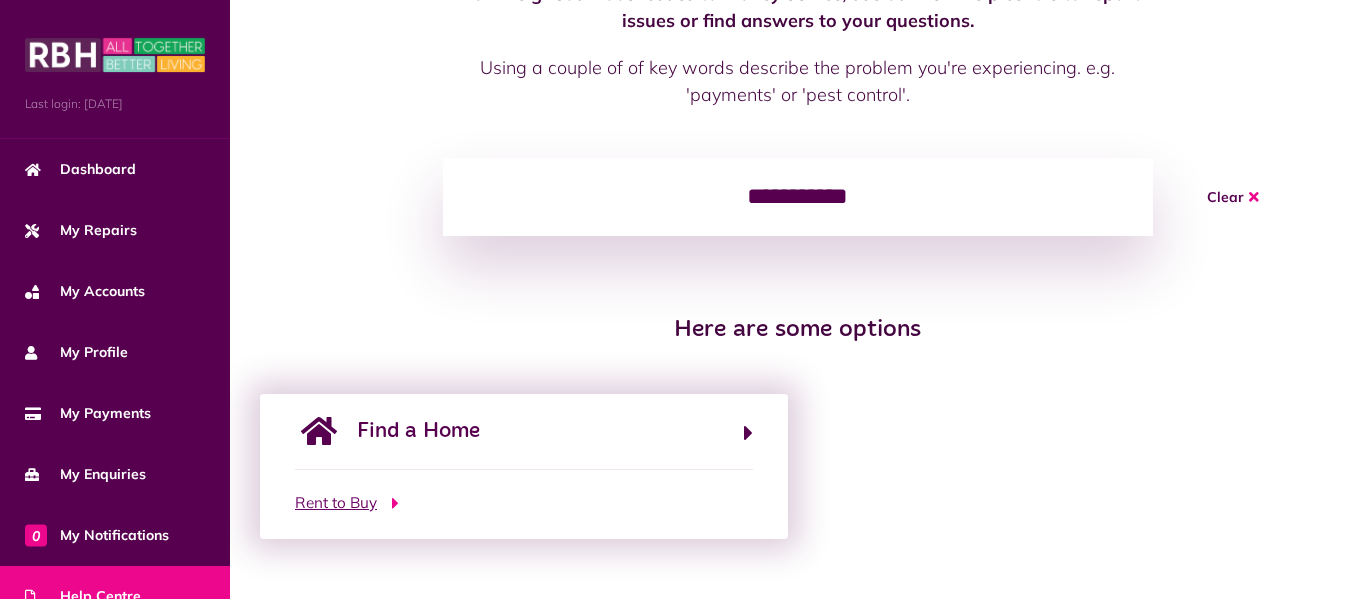click on "Rent to Buy" 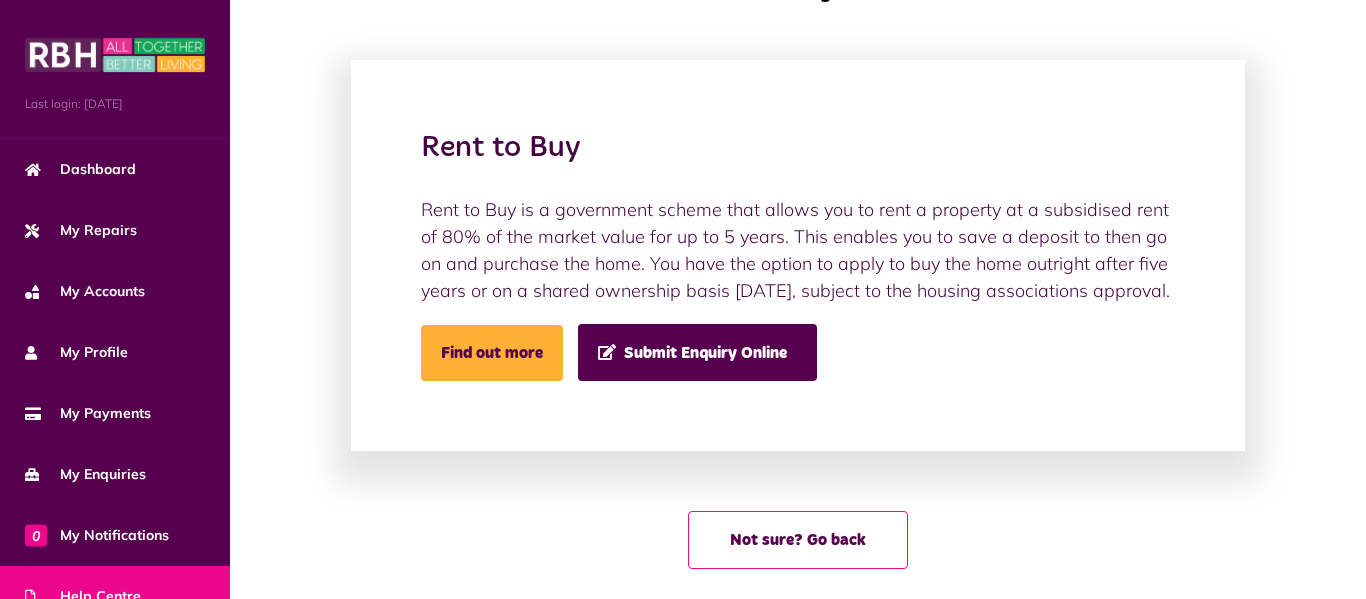 scroll, scrollTop: 0, scrollLeft: 0, axis: both 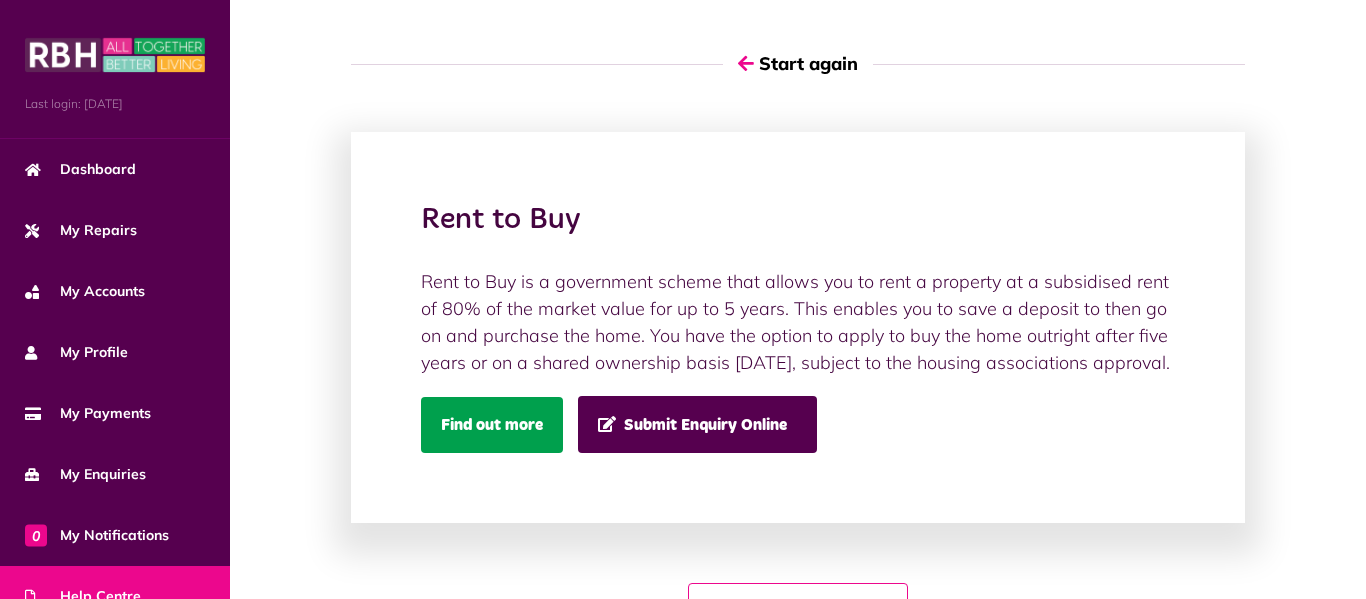 click on "Find out more" 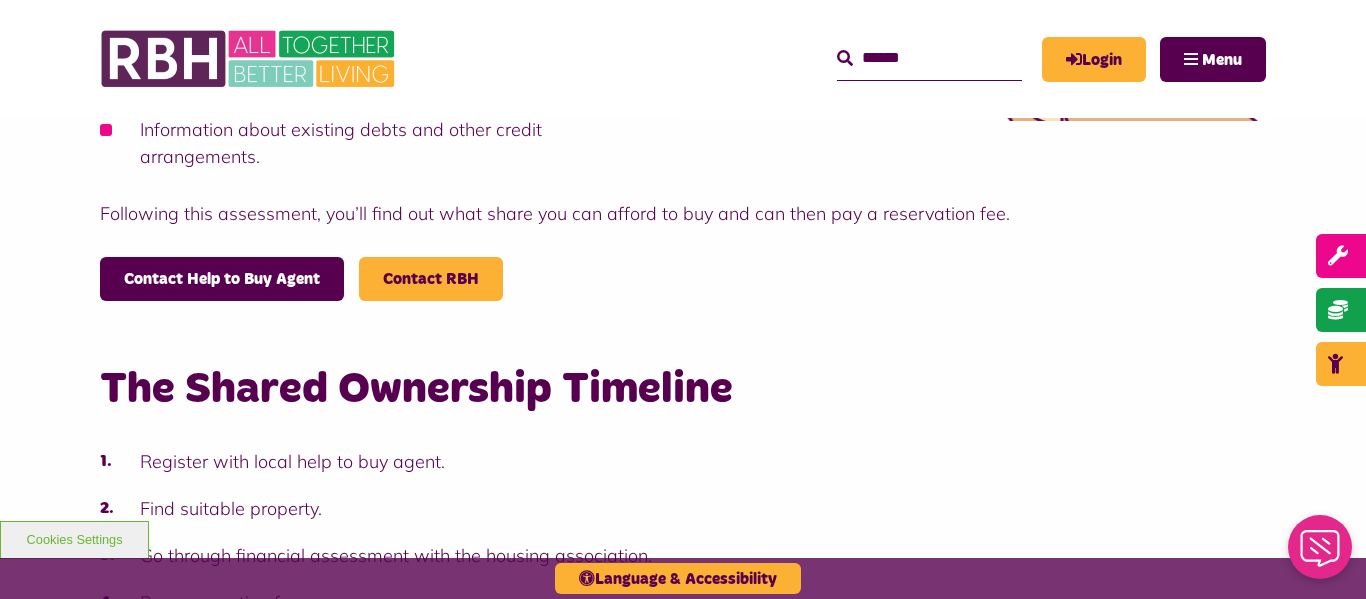 scroll, scrollTop: 1720, scrollLeft: 0, axis: vertical 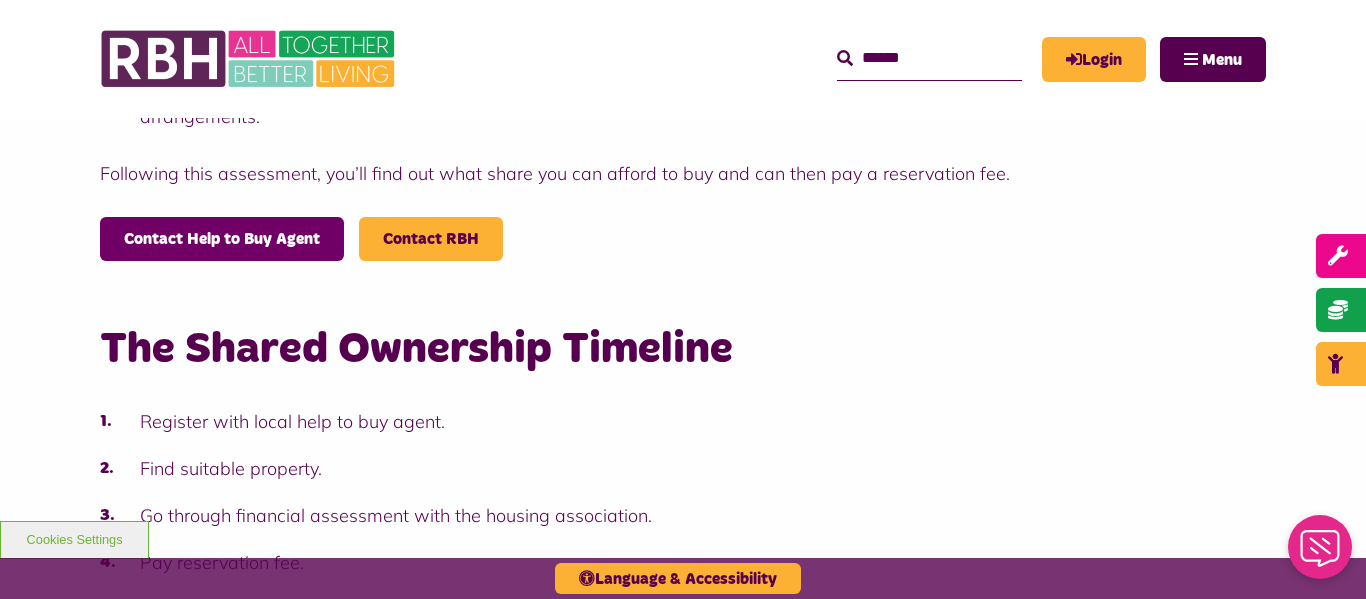 click on "Contact Help to Buy Agent" at bounding box center [222, 239] 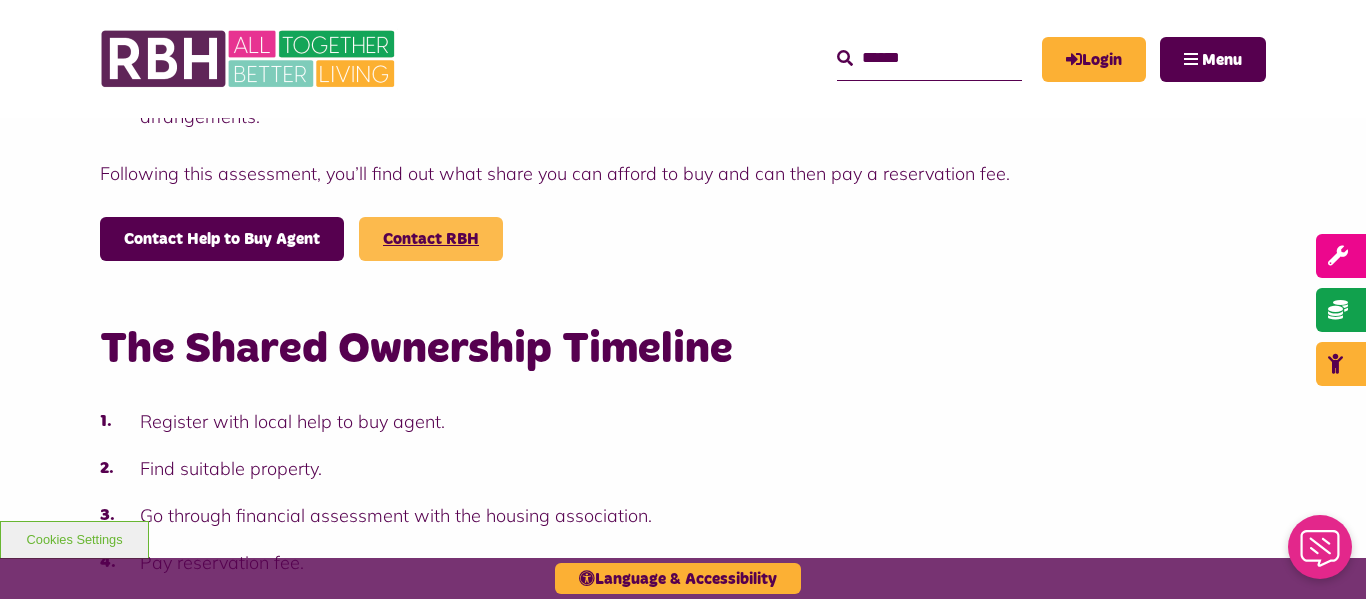 click on "Contact RBH" at bounding box center (431, 239) 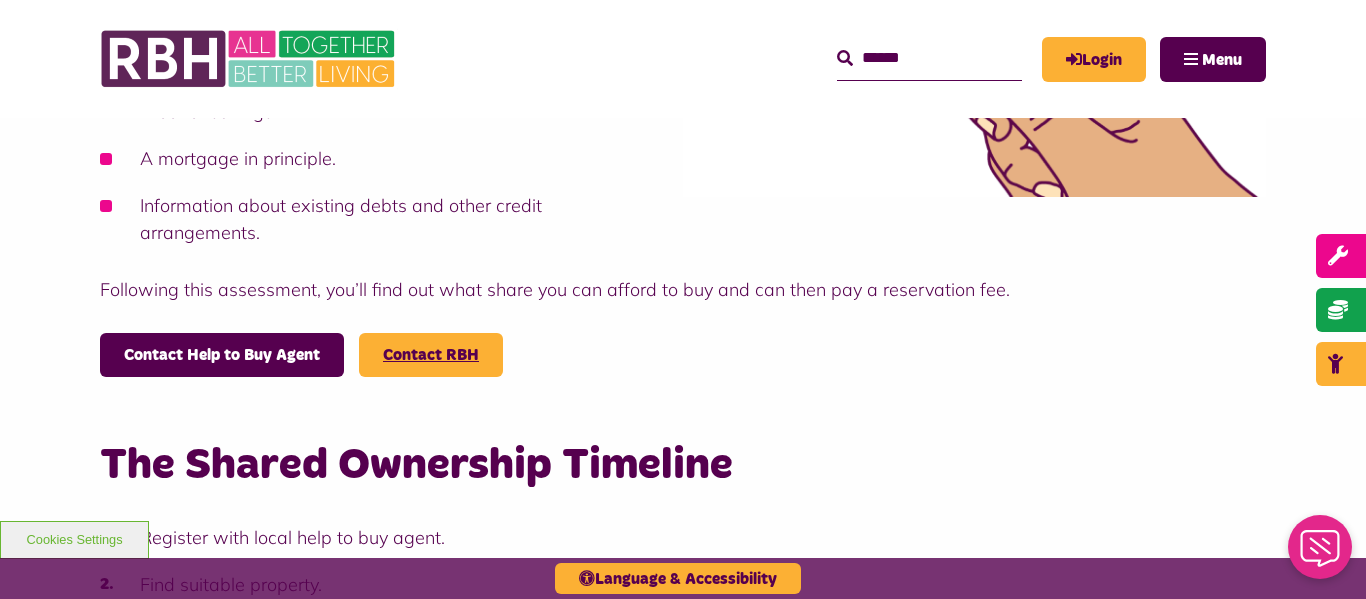 scroll, scrollTop: 1600, scrollLeft: 0, axis: vertical 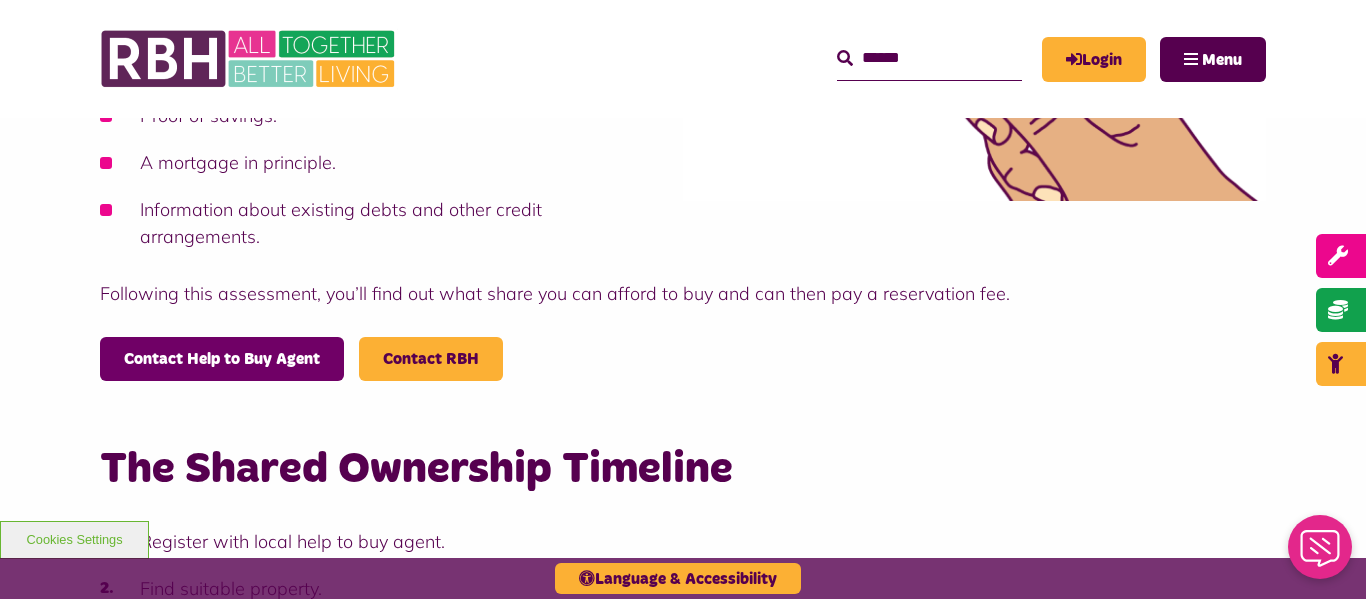 click on "Contact Help to Buy Agent" at bounding box center (222, 359) 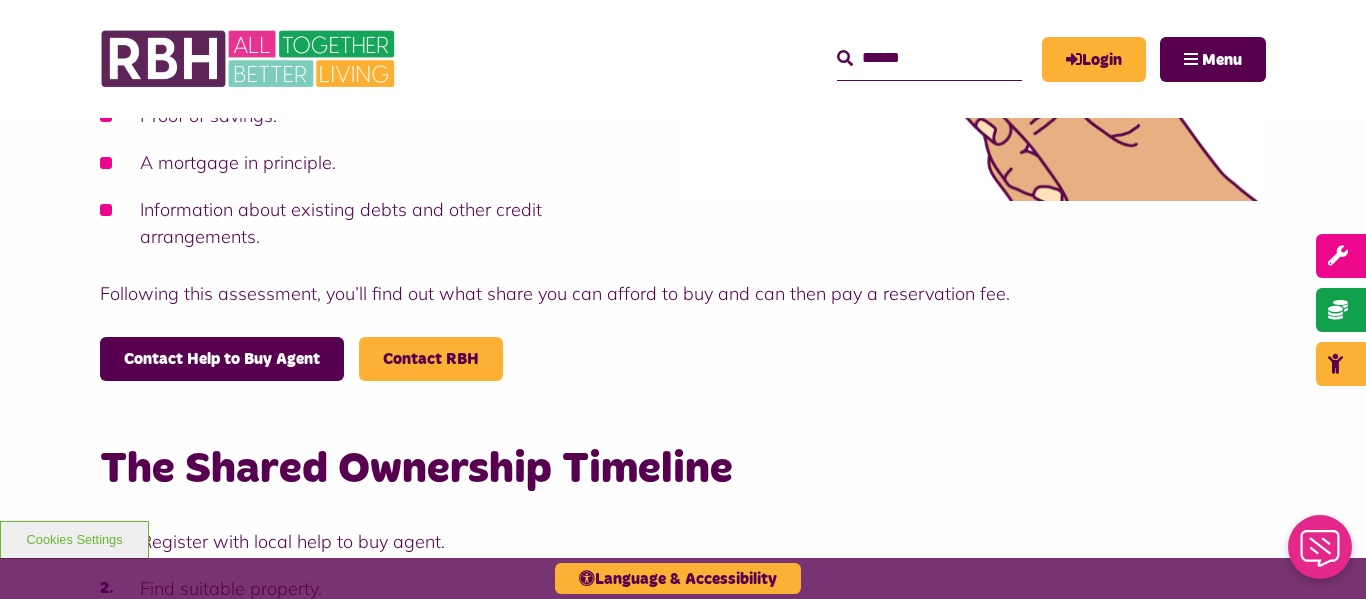 click on "Information about existing debts and other credit arrangements." at bounding box center [683, 223] 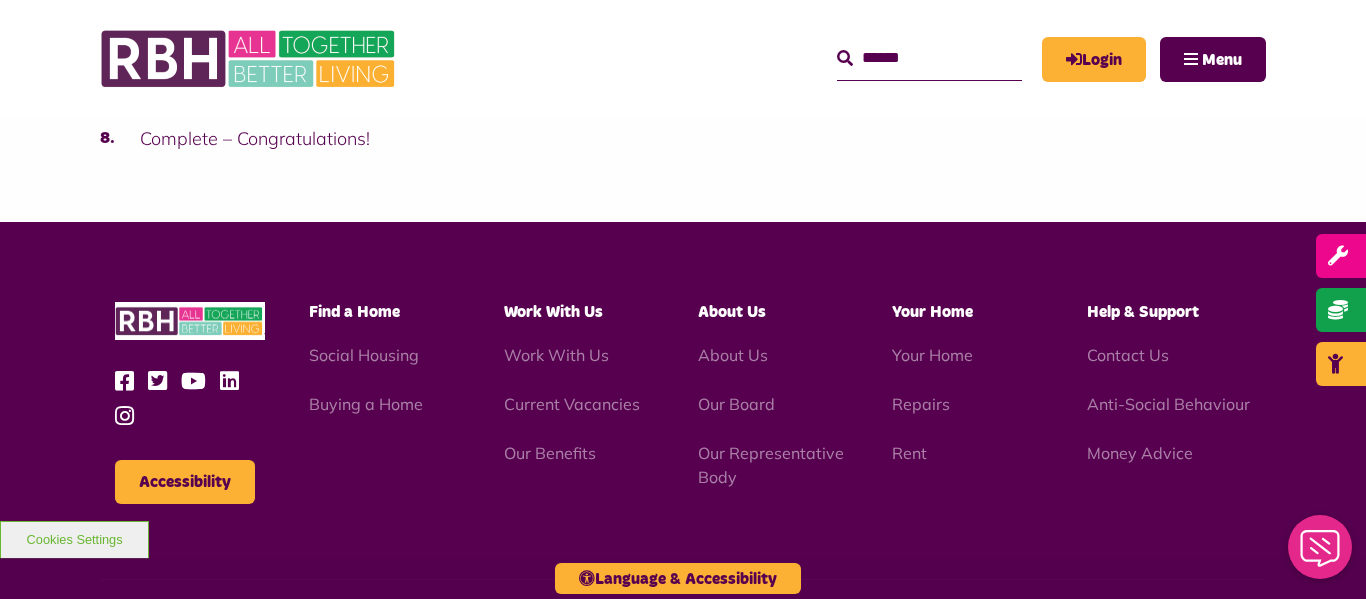scroll, scrollTop: 2360, scrollLeft: 0, axis: vertical 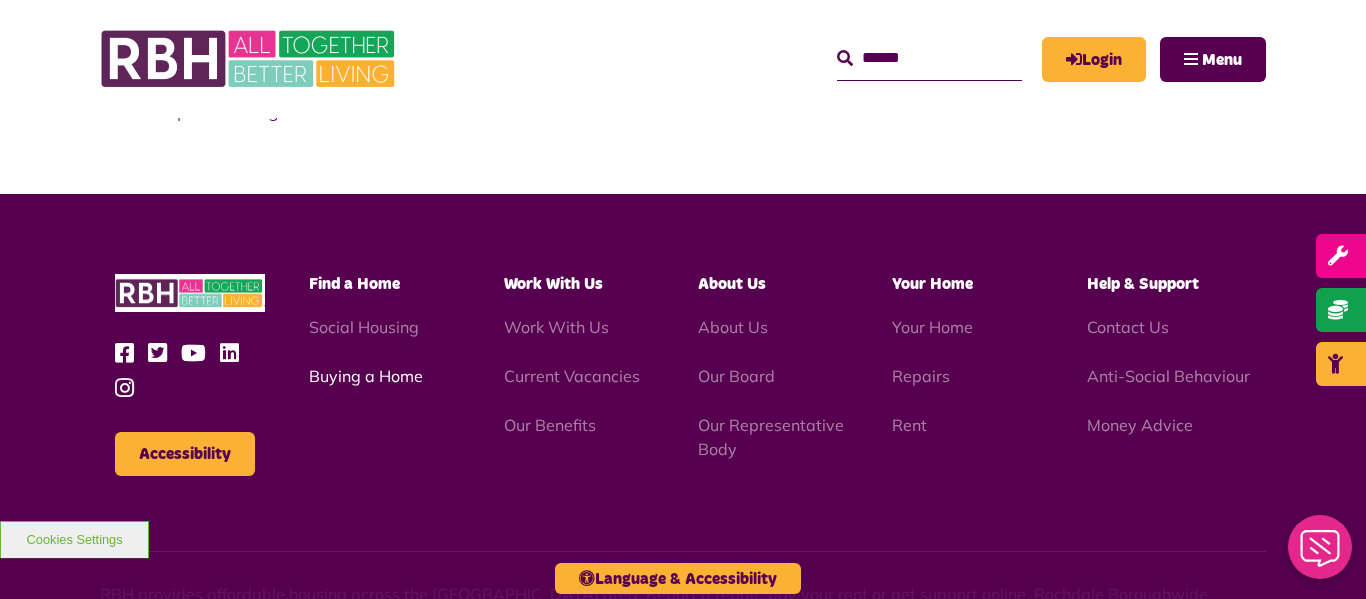 click on "Buying a Home" at bounding box center (366, 376) 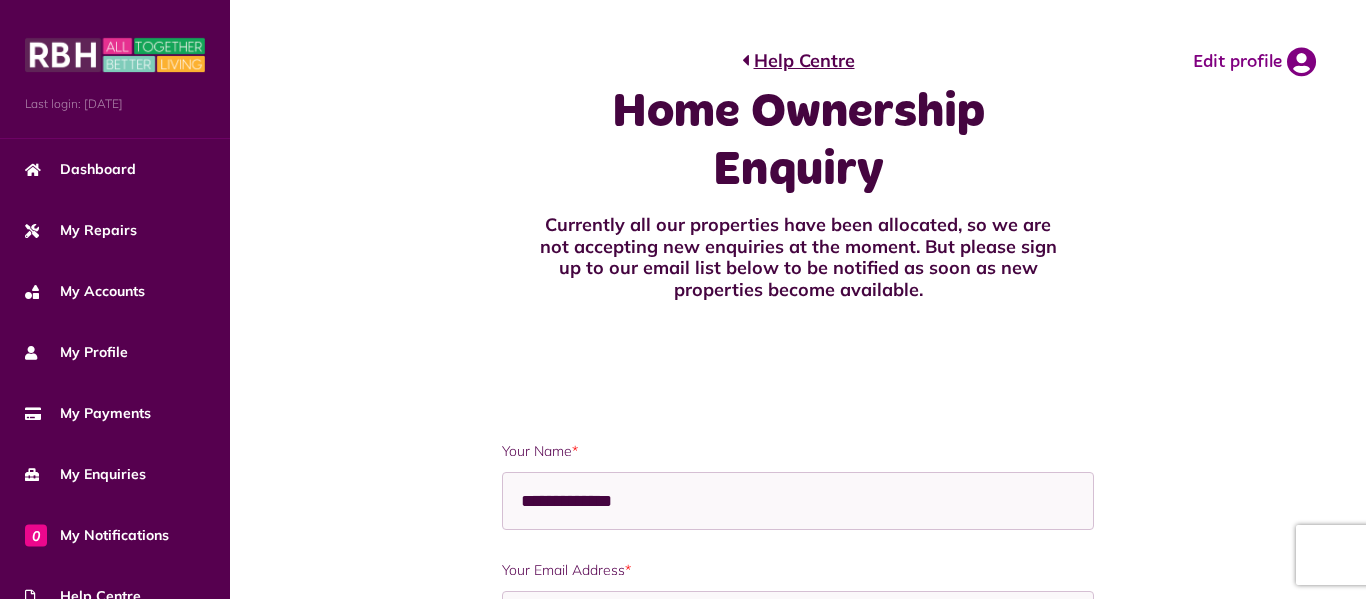 scroll, scrollTop: 0, scrollLeft: 0, axis: both 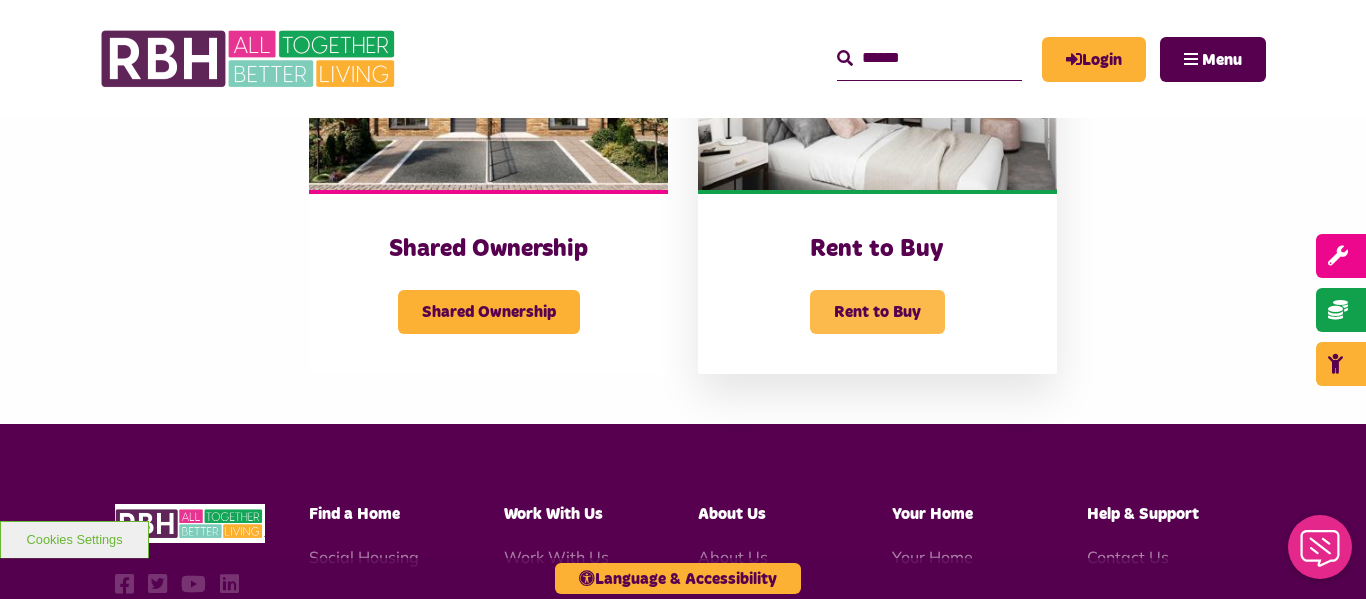 click on "Rent to Buy" at bounding box center [877, 312] 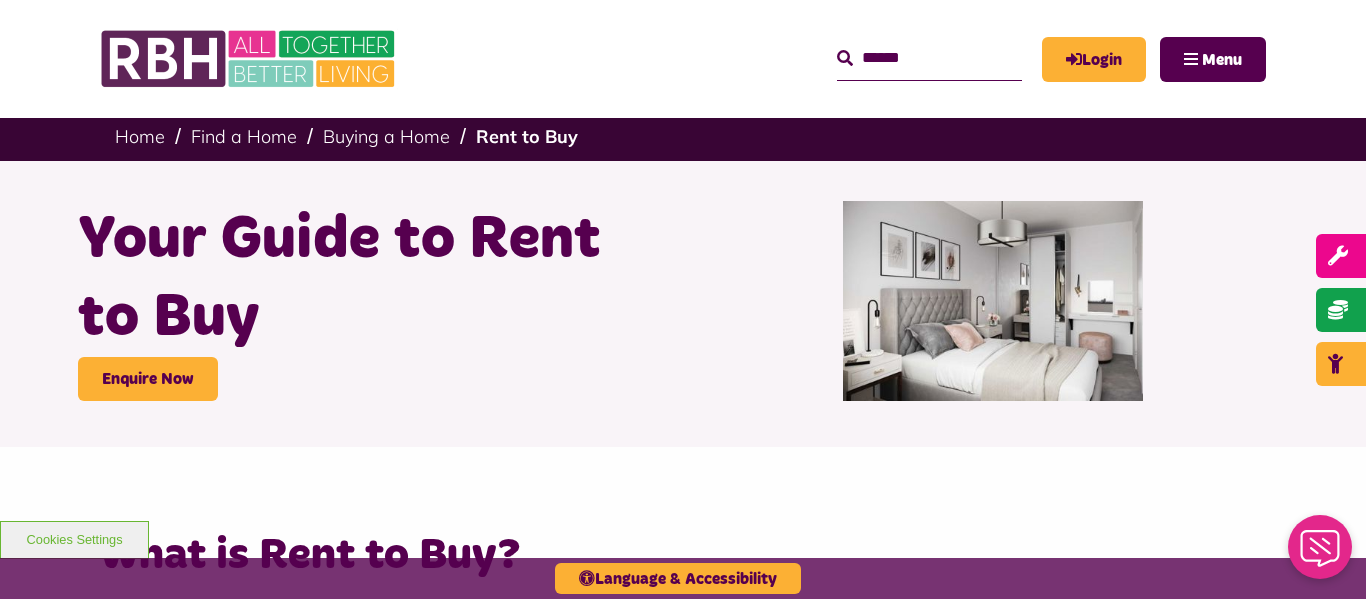 scroll, scrollTop: 0, scrollLeft: 0, axis: both 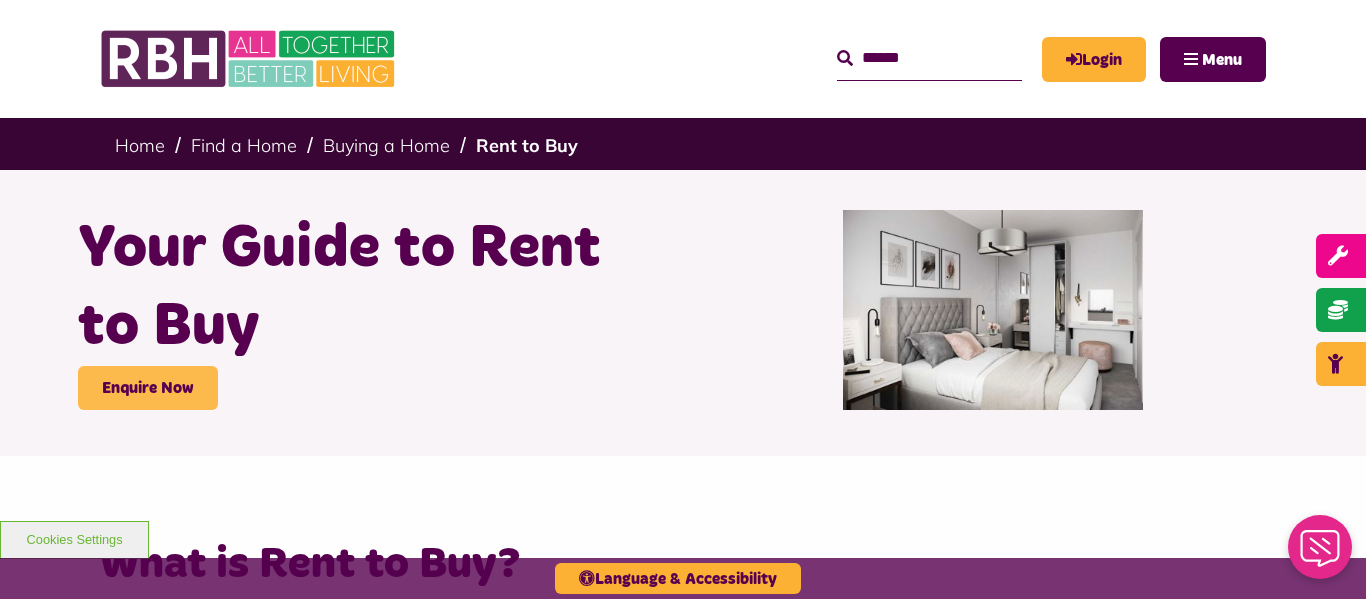 click on "Enquire Now" at bounding box center (148, 388) 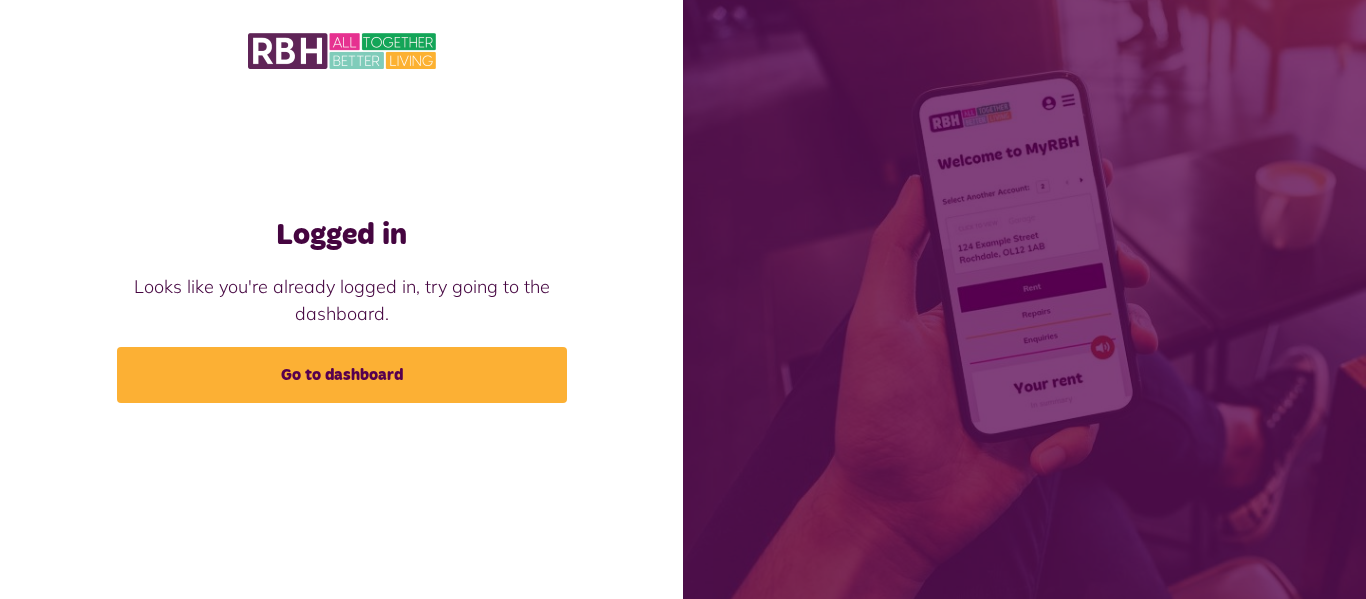 scroll, scrollTop: 0, scrollLeft: 0, axis: both 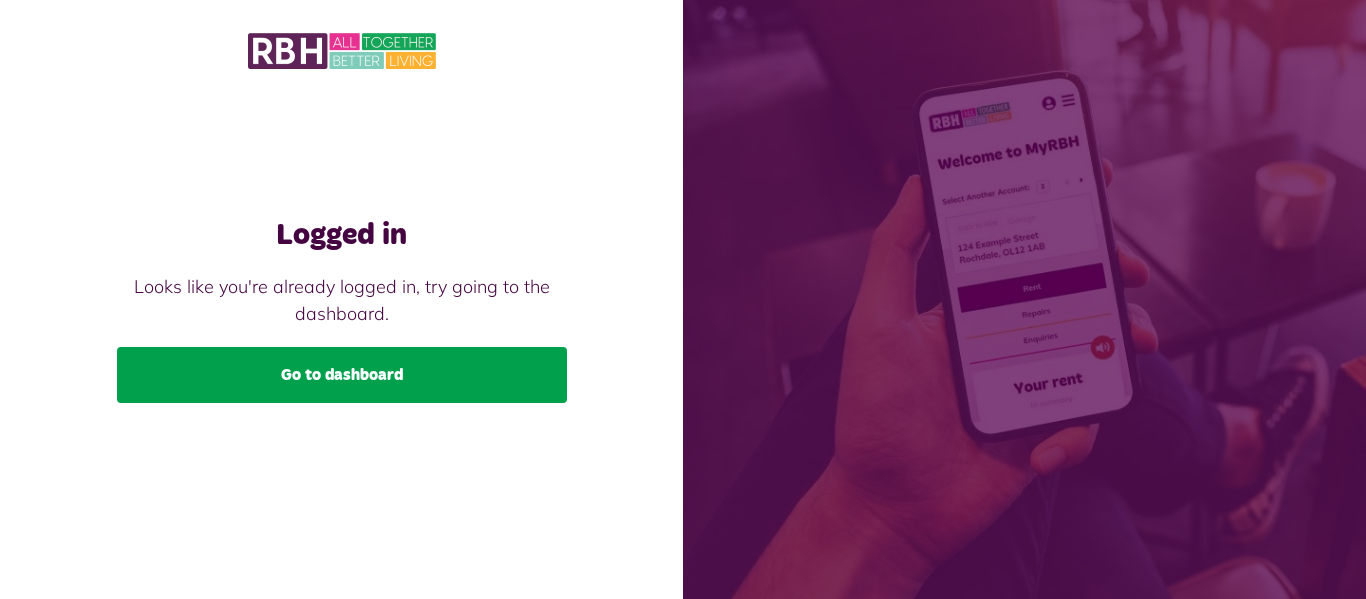 click on "Go to dashboard" at bounding box center [342, 375] 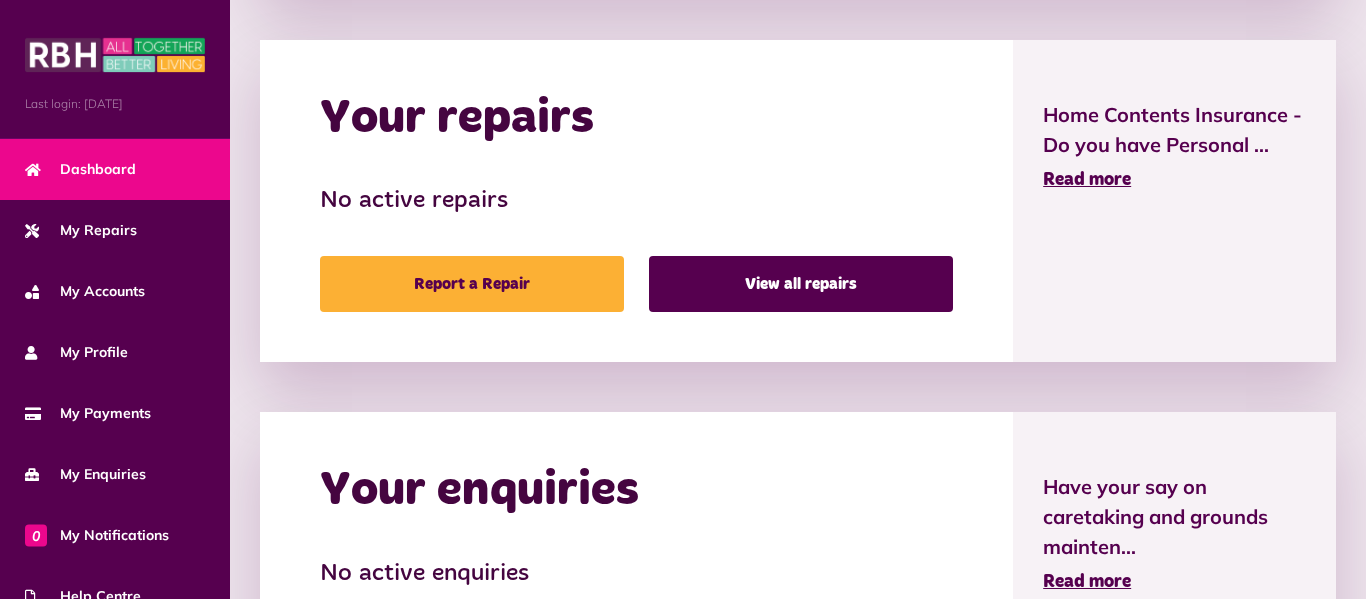 scroll, scrollTop: 1007, scrollLeft: 0, axis: vertical 